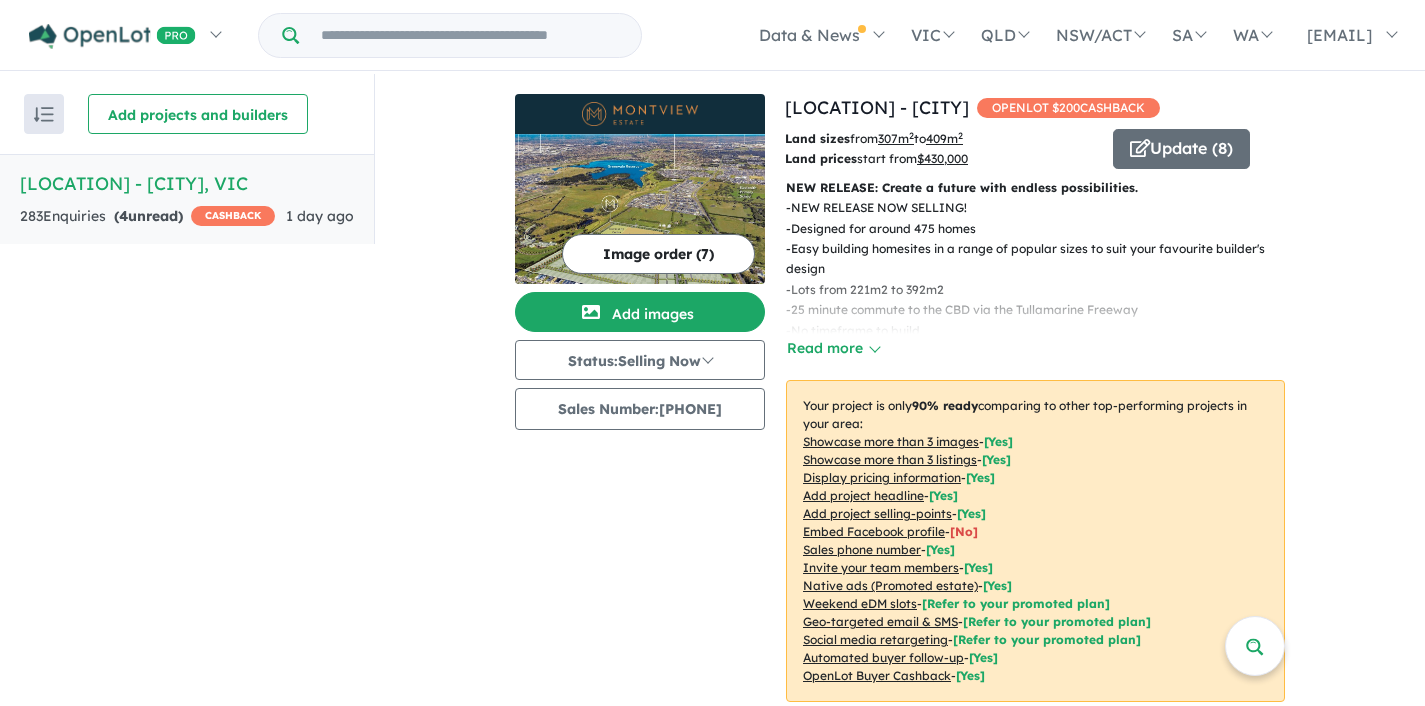 scroll, scrollTop: 3, scrollLeft: 0, axis: vertical 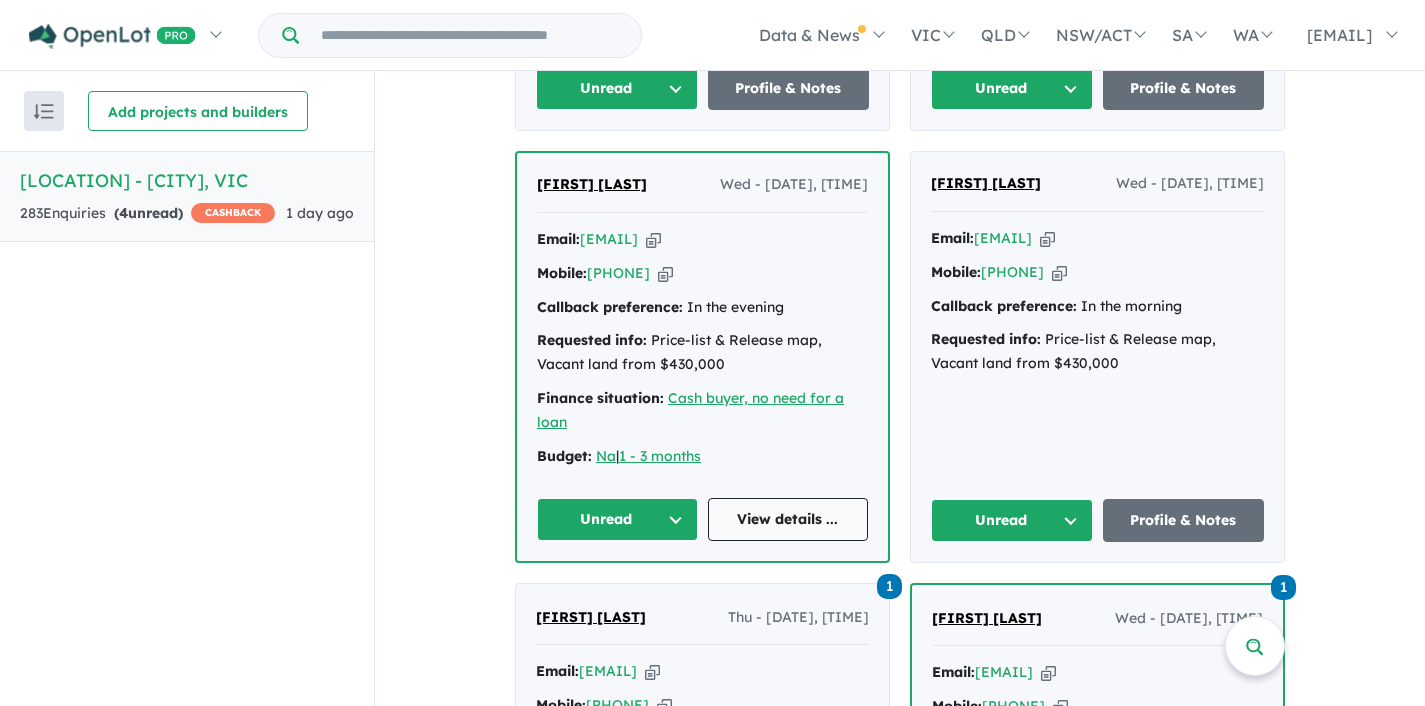 click on "View details ..." at bounding box center [788, 519] 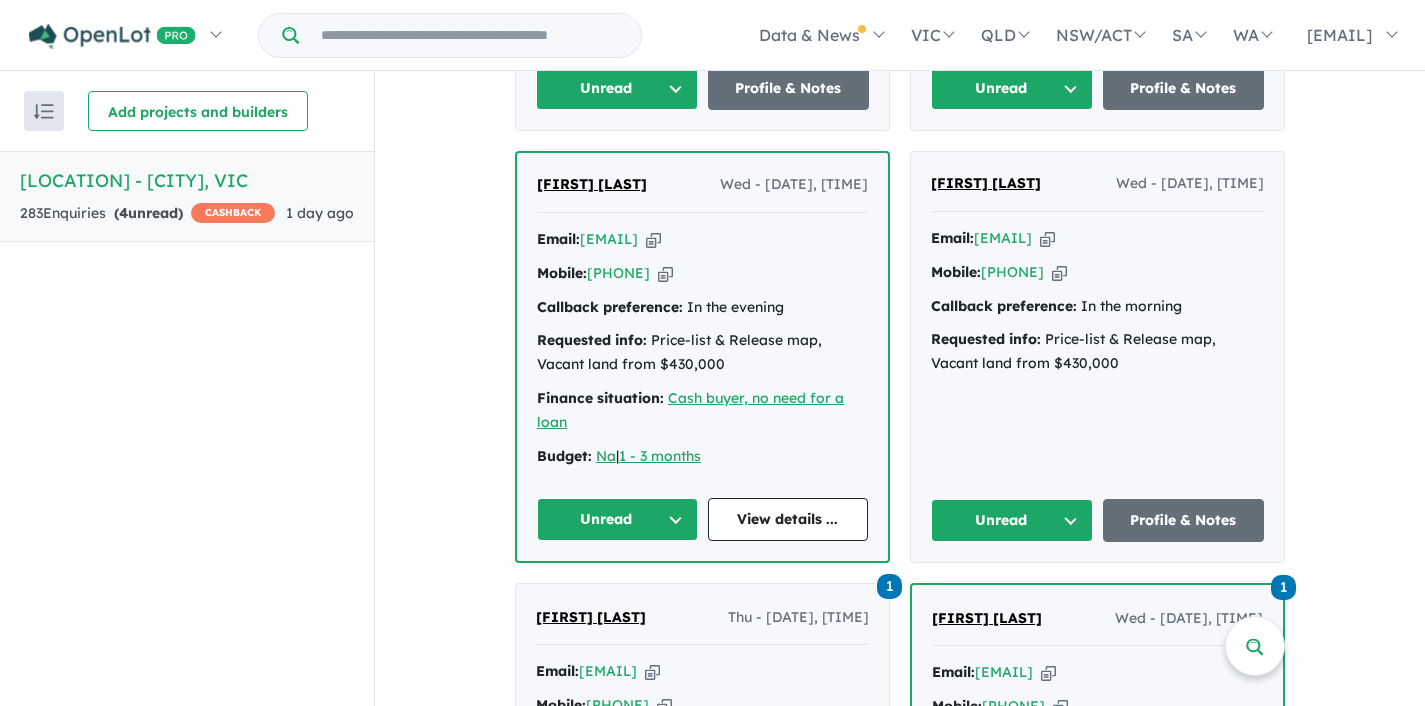 scroll, scrollTop: 1085, scrollLeft: 0, axis: vertical 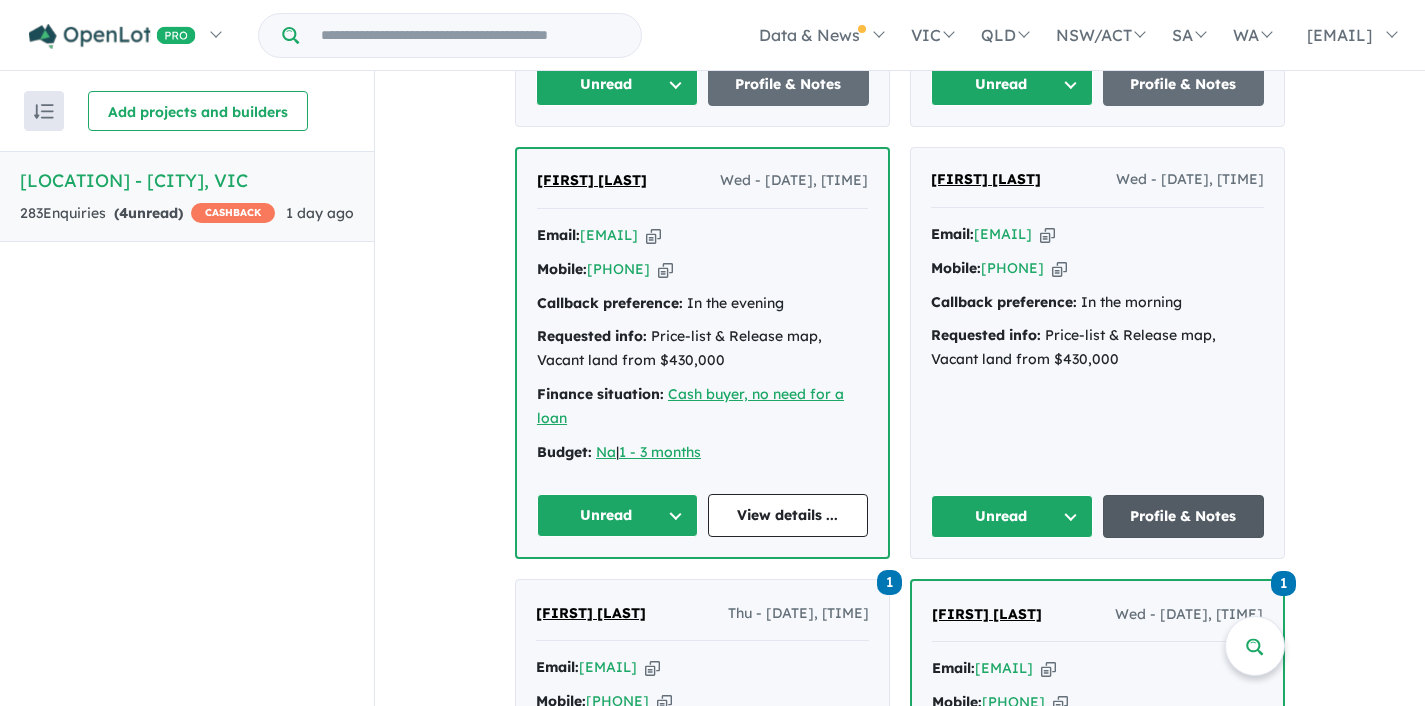 click on "Profile & Notes" at bounding box center [1184, 516] 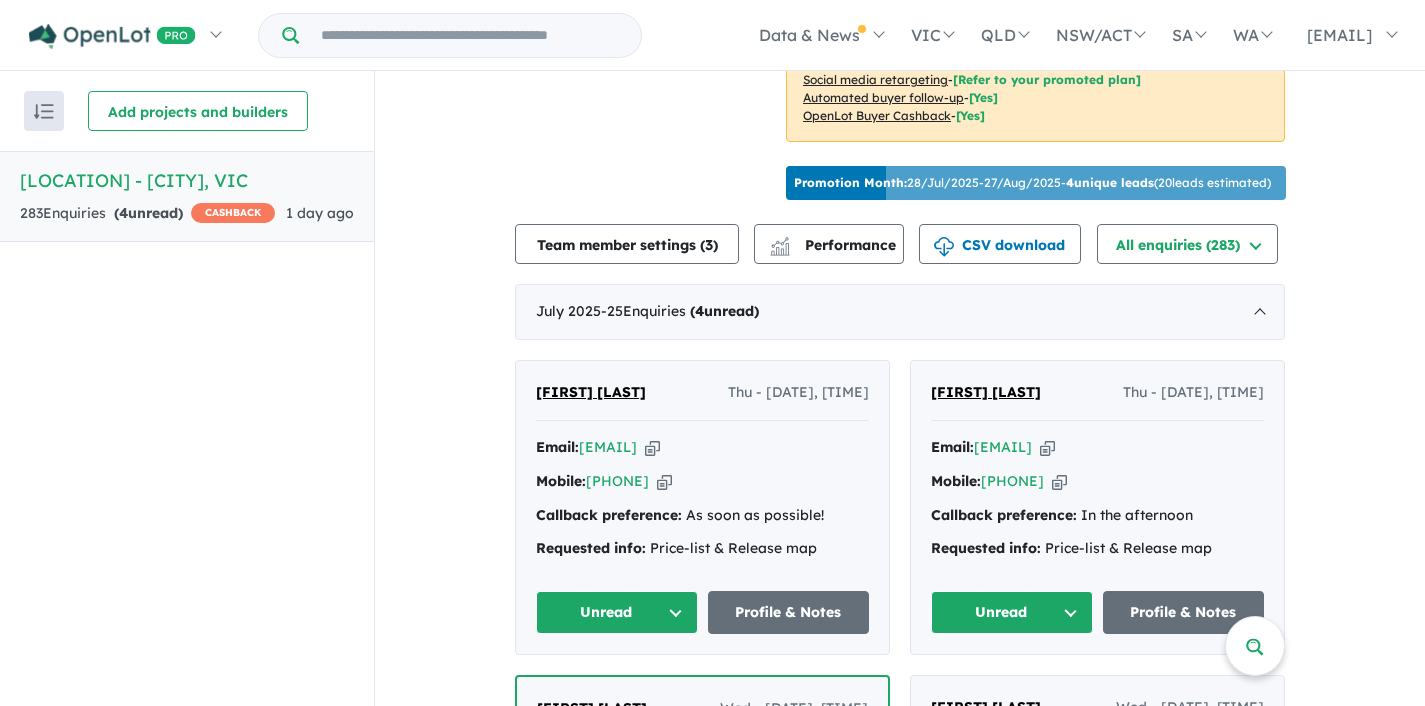 scroll, scrollTop: 561, scrollLeft: 0, axis: vertical 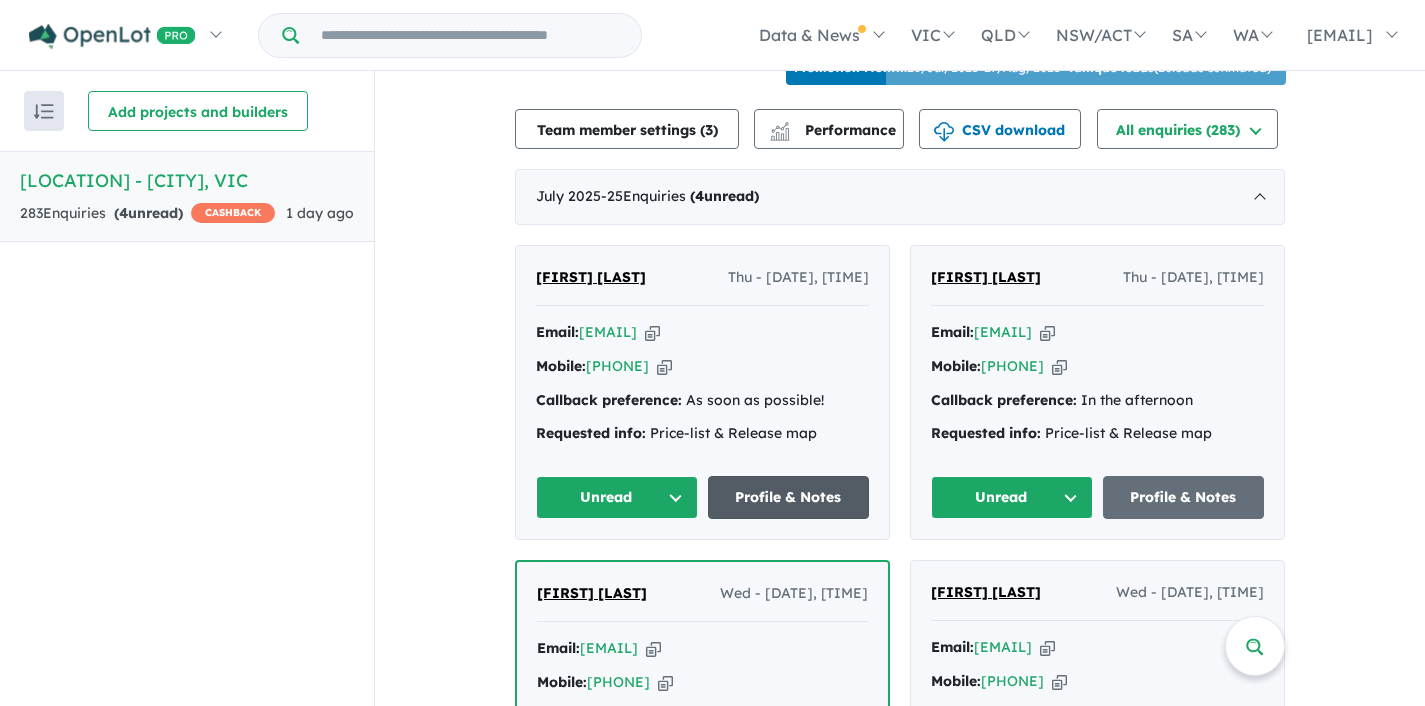 click on "Profile & Notes" at bounding box center (789, 497) 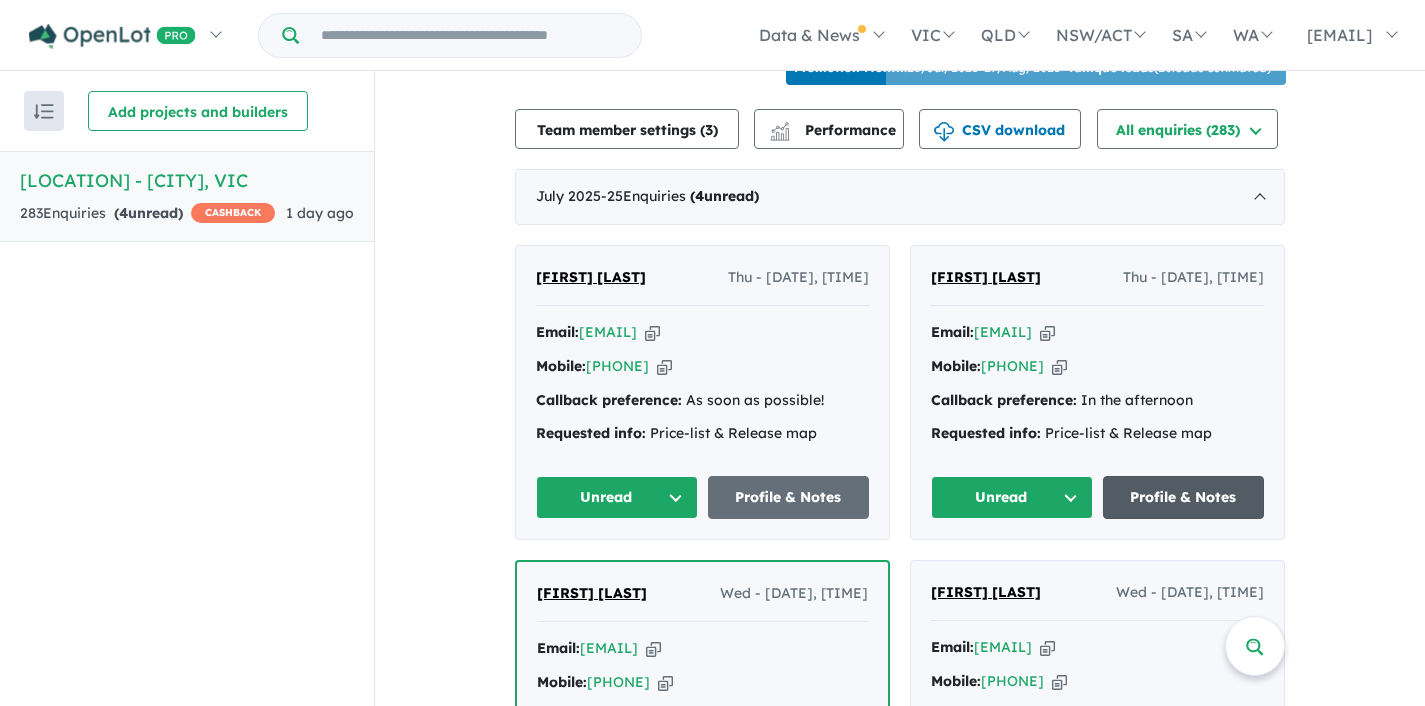 click on "Profile & Notes" at bounding box center (1184, 497) 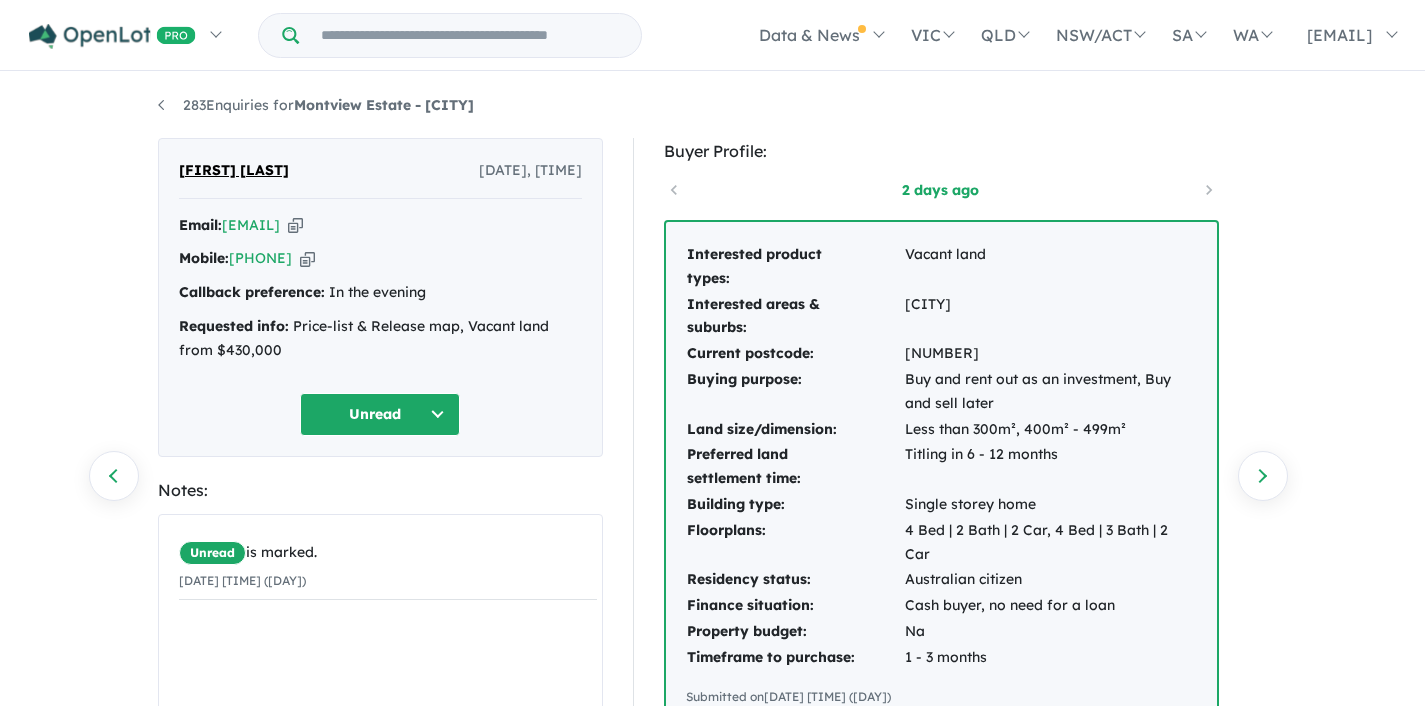 scroll, scrollTop: 375, scrollLeft: 0, axis: vertical 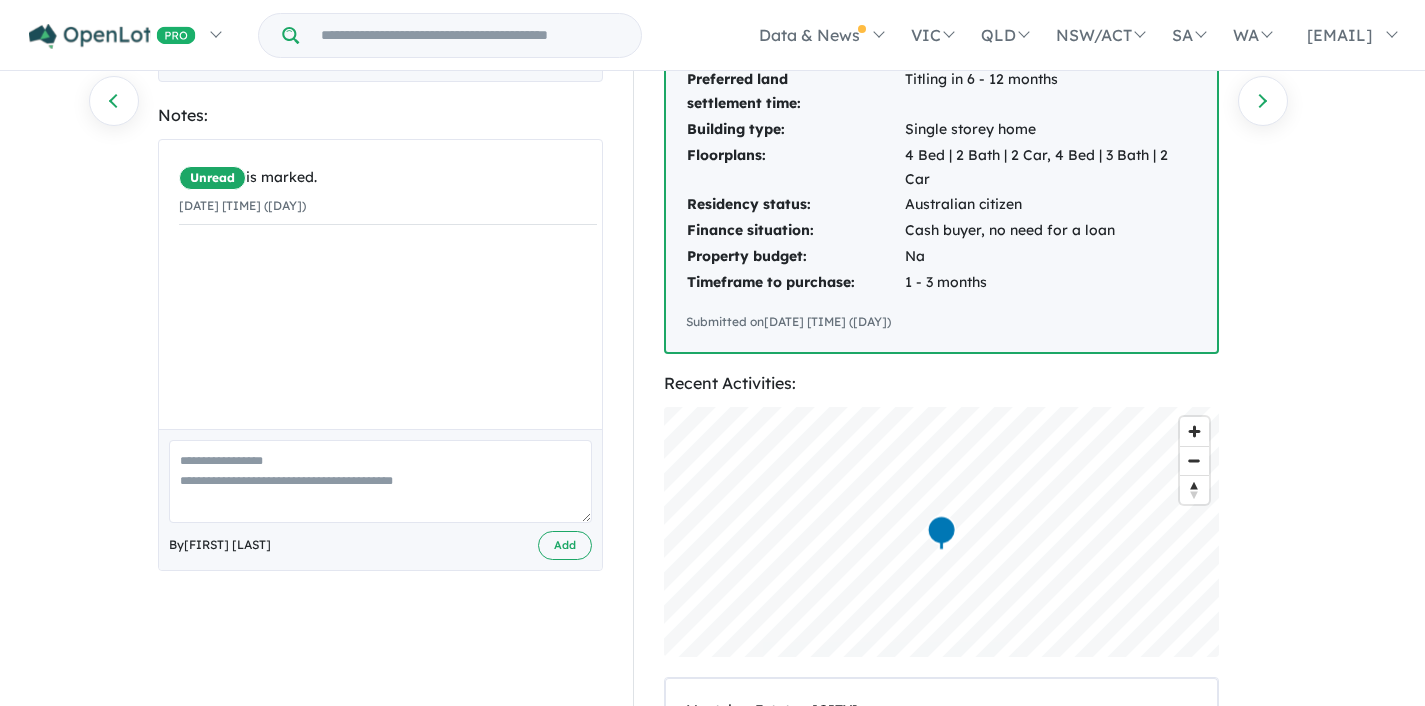click at bounding box center [380, 481] 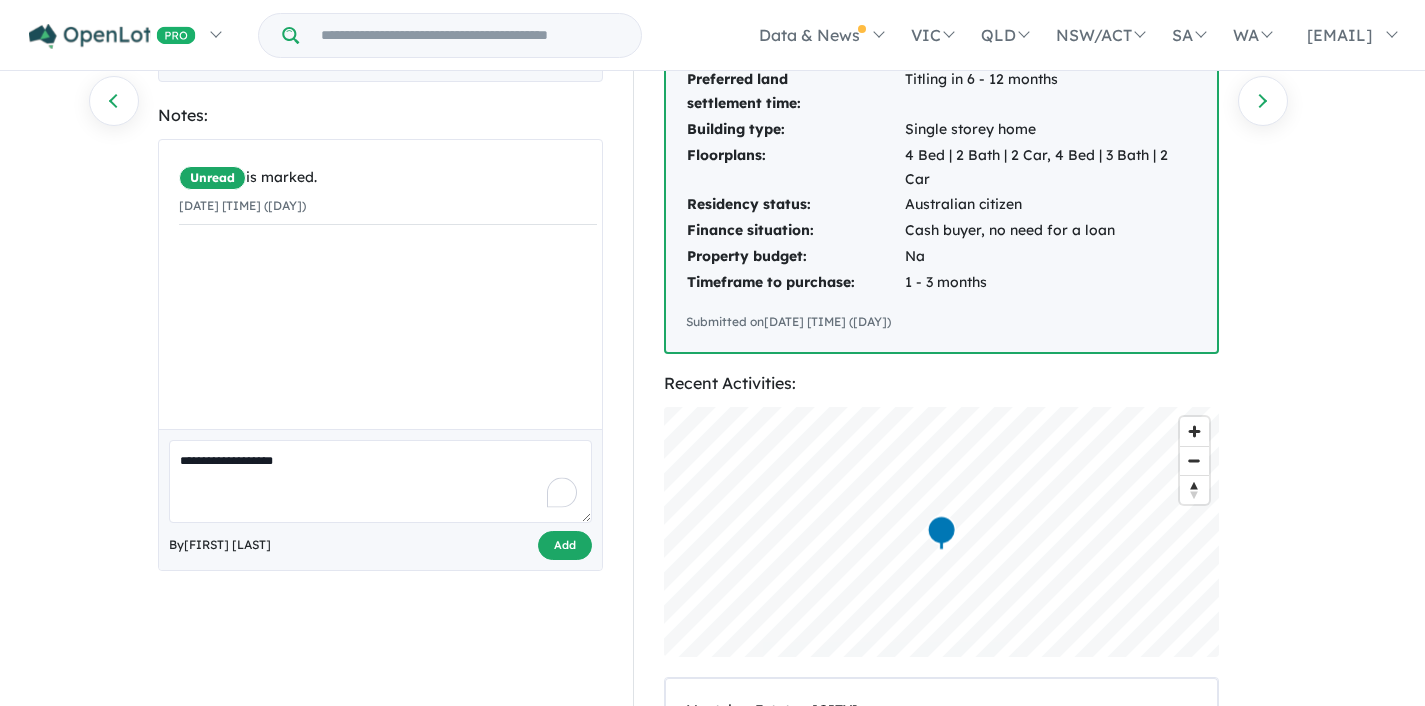 scroll, scrollTop: 379, scrollLeft: 0, axis: vertical 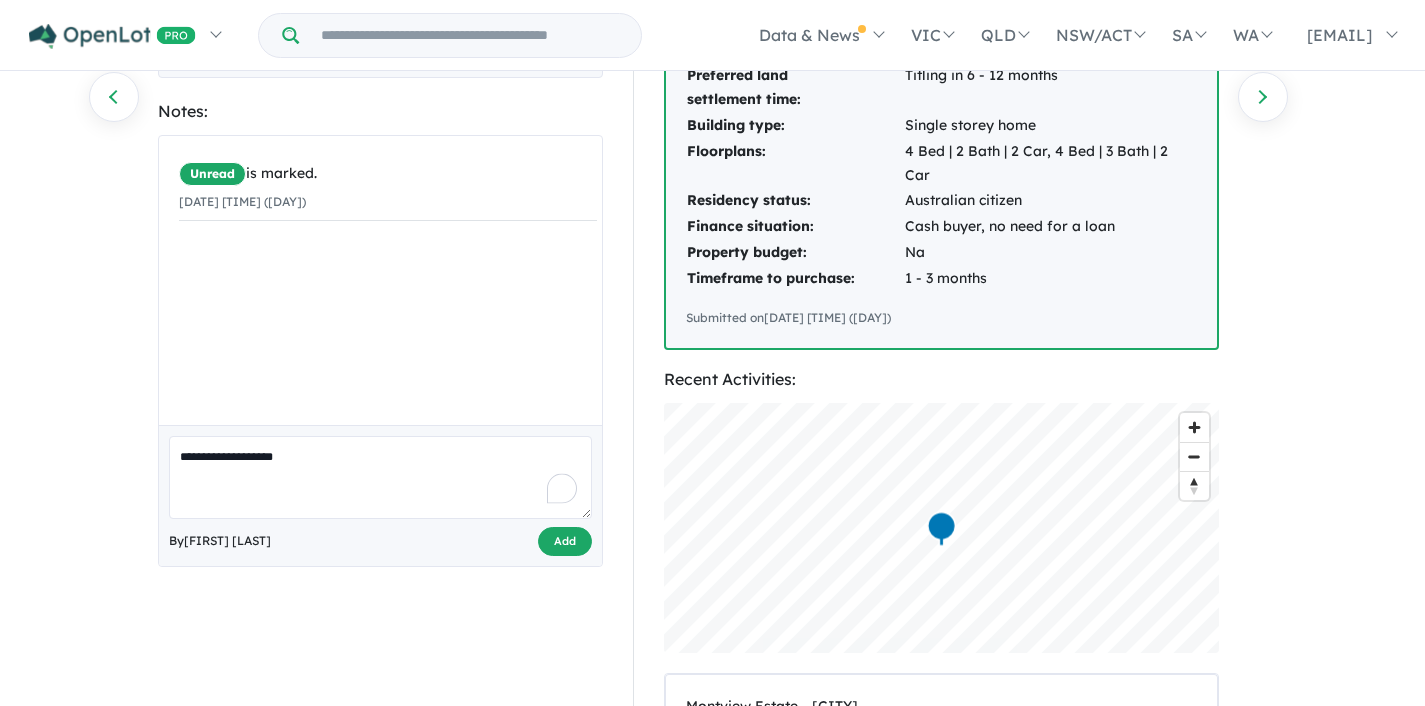 type on "**********" 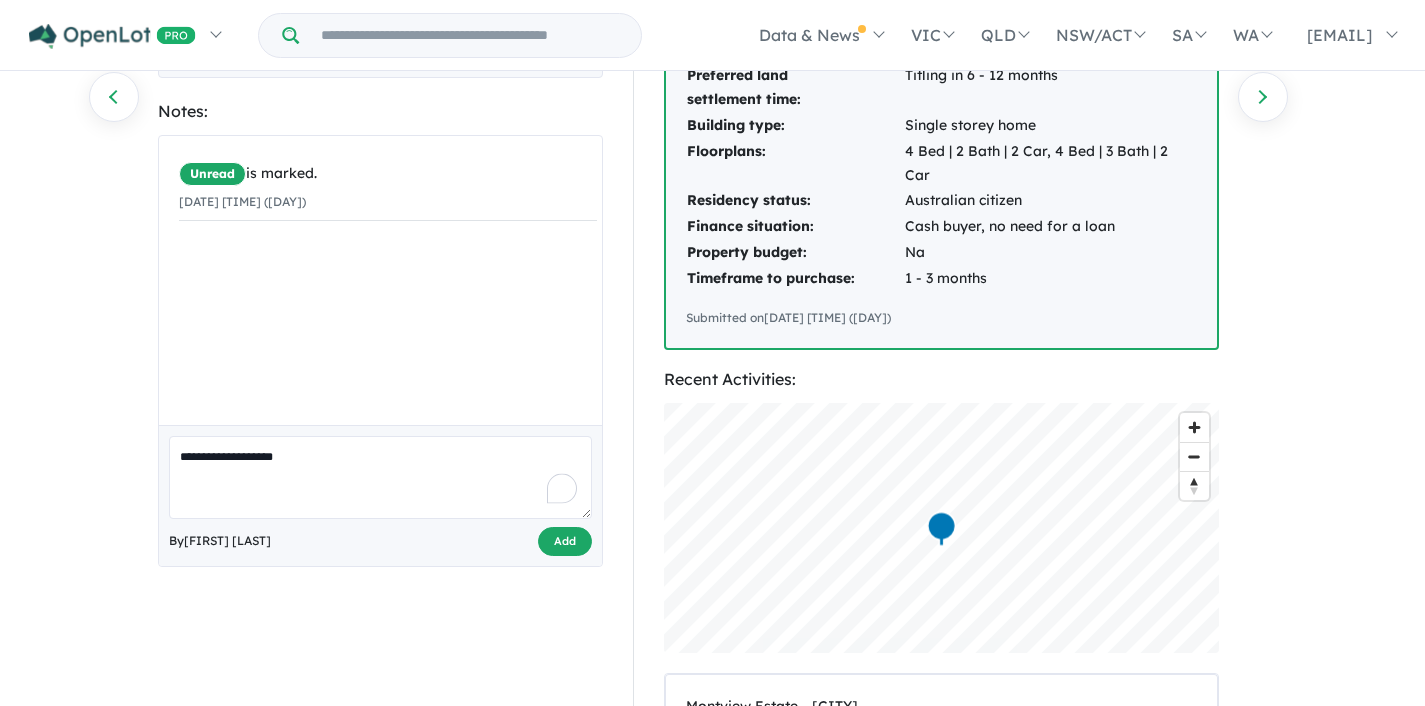 click on "Add" at bounding box center (565, 541) 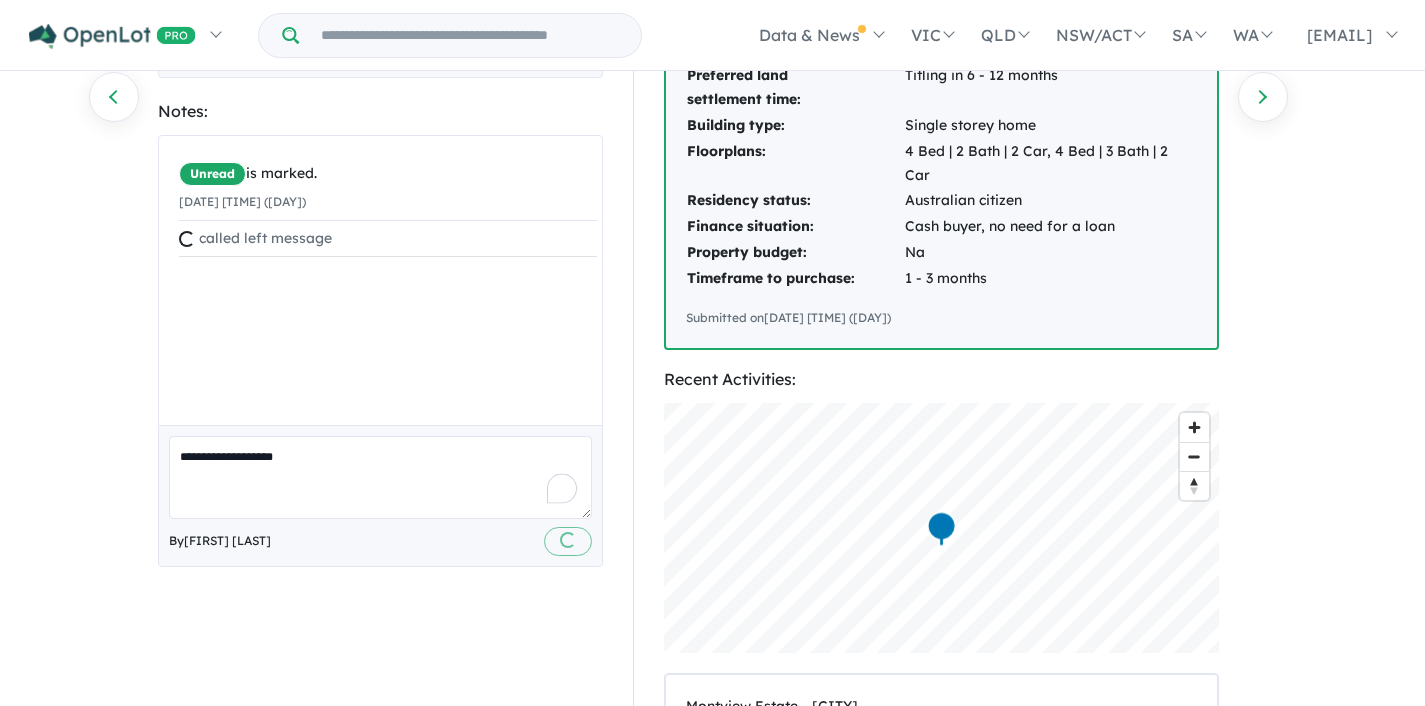 type 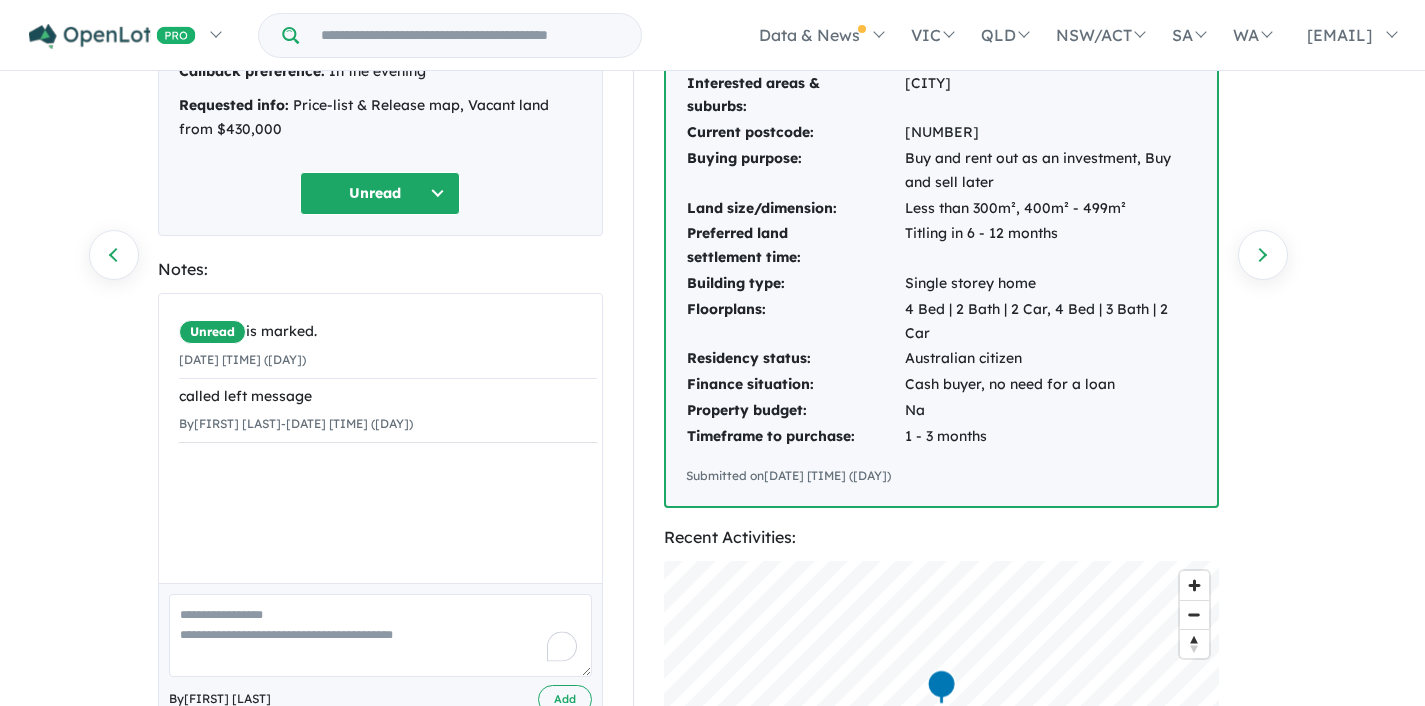 scroll, scrollTop: 3, scrollLeft: 0, axis: vertical 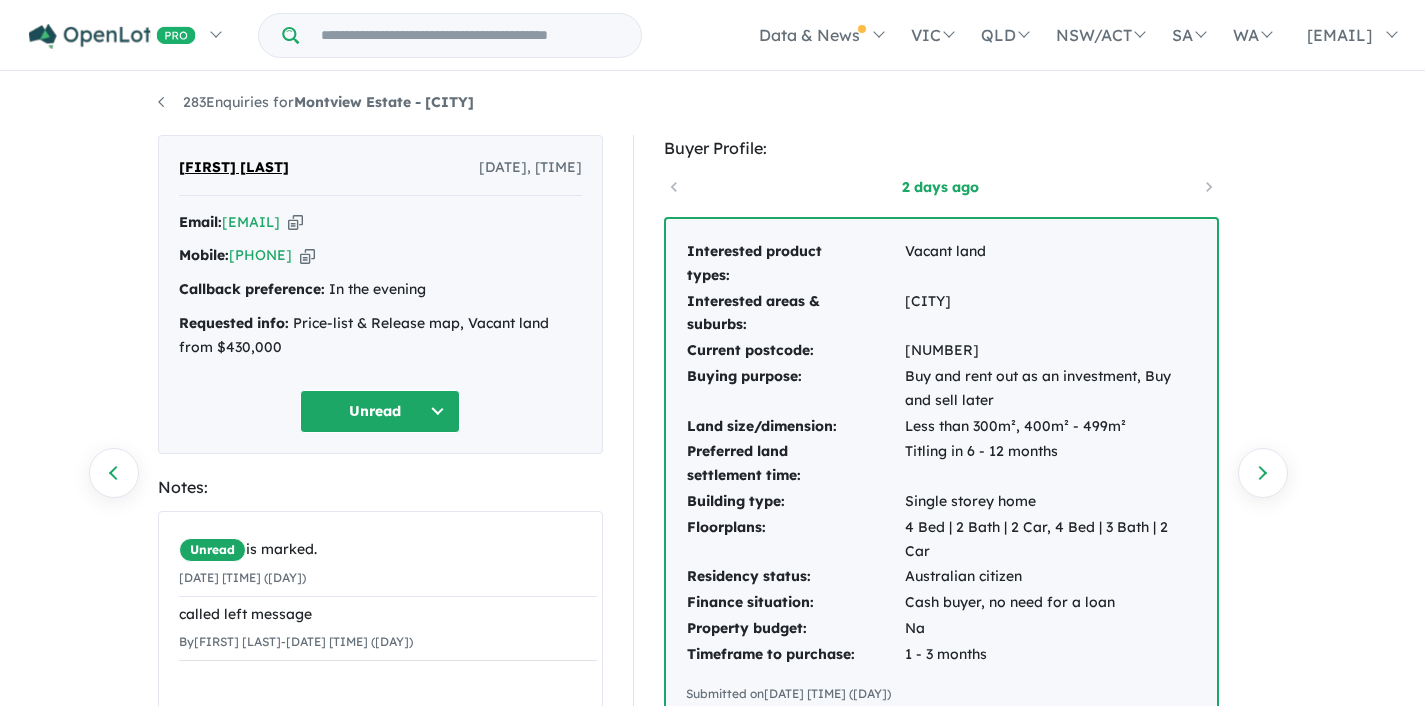 click at bounding box center (295, 222) 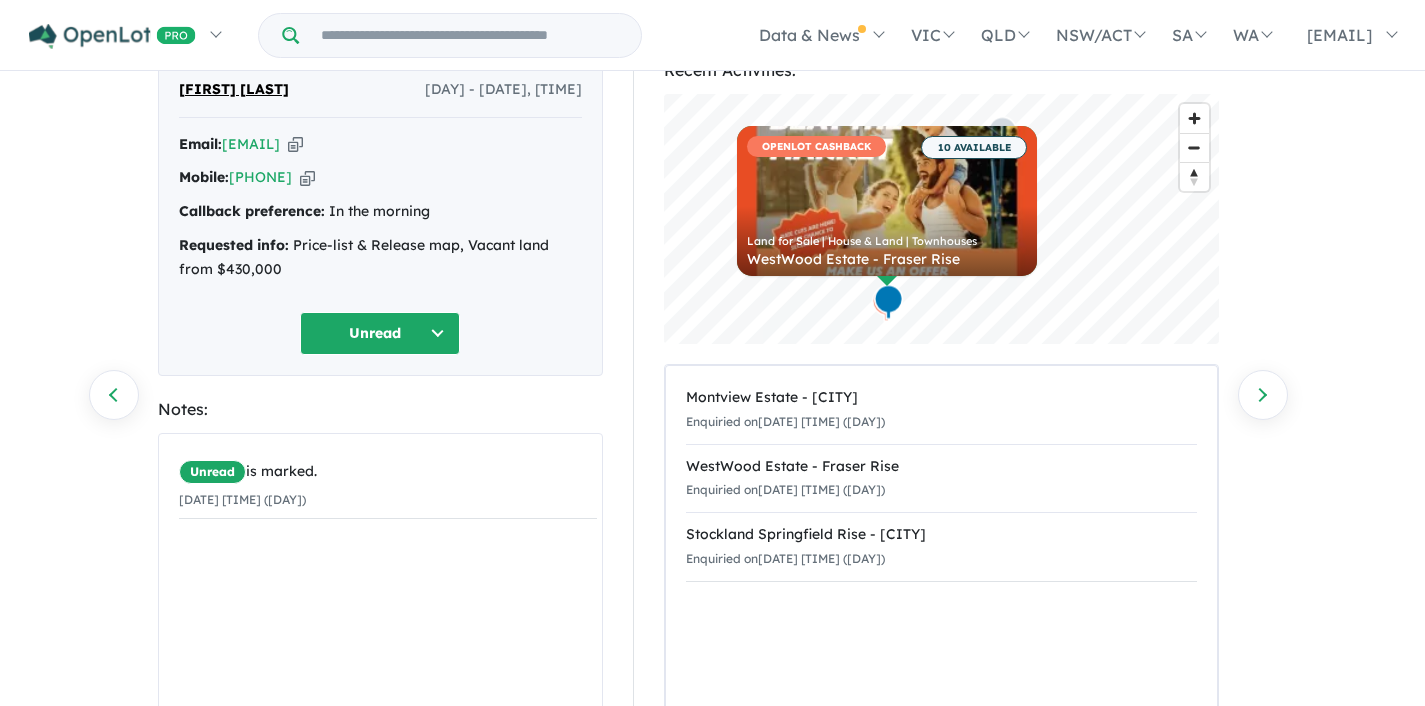 scroll, scrollTop: 280, scrollLeft: 0, axis: vertical 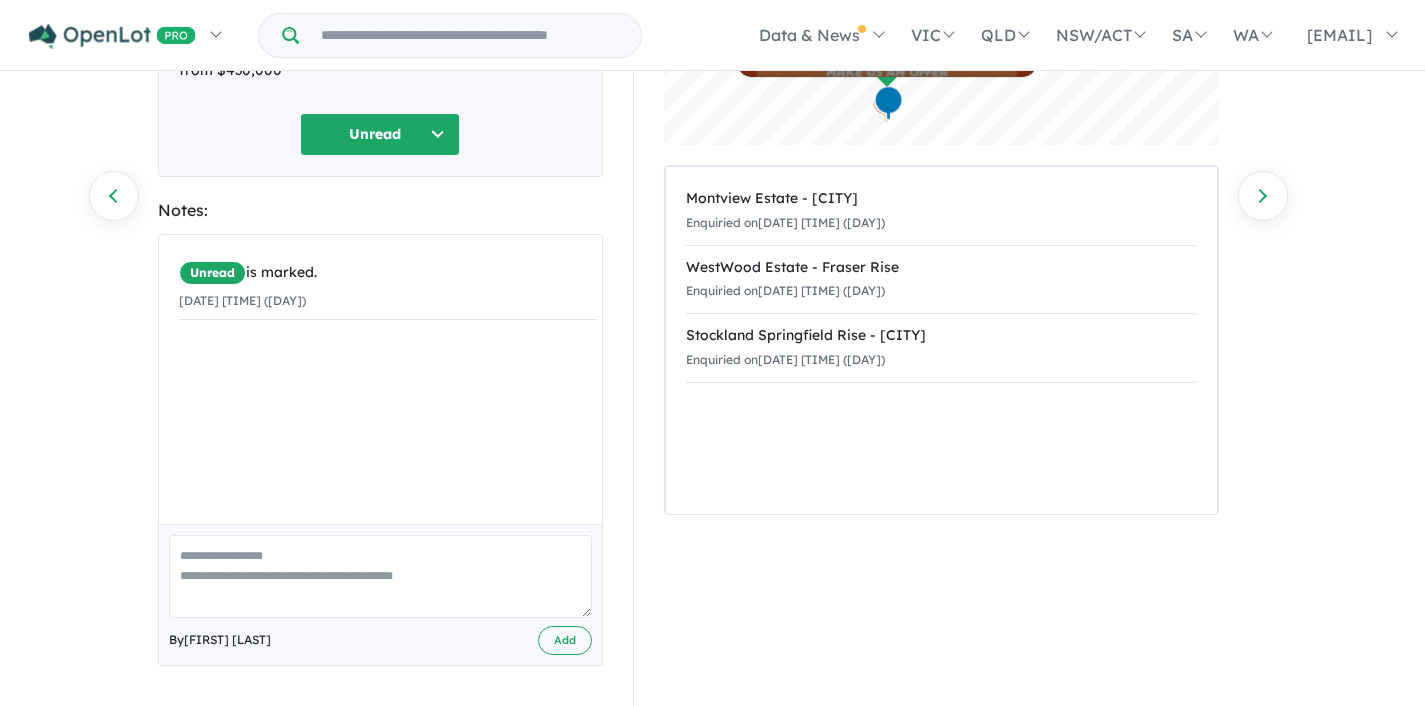 click at bounding box center [380, 576] 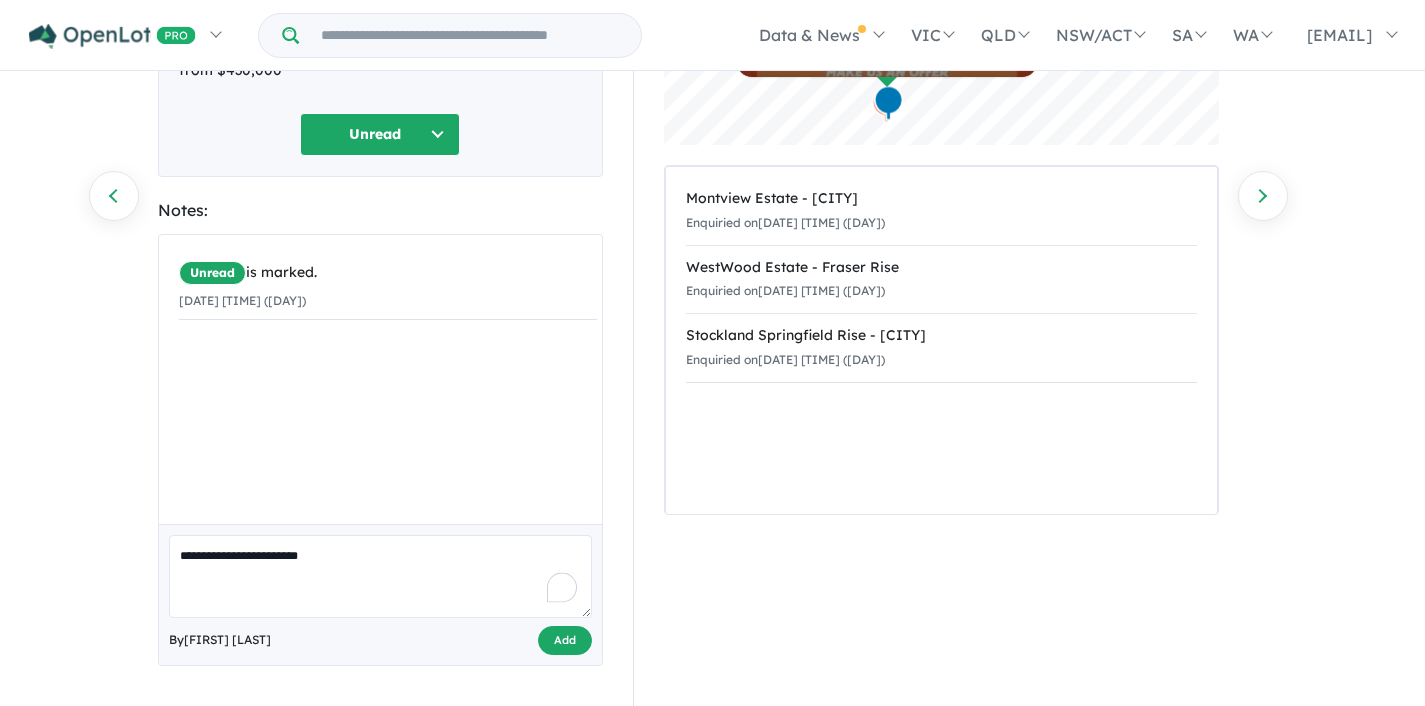type on "**********" 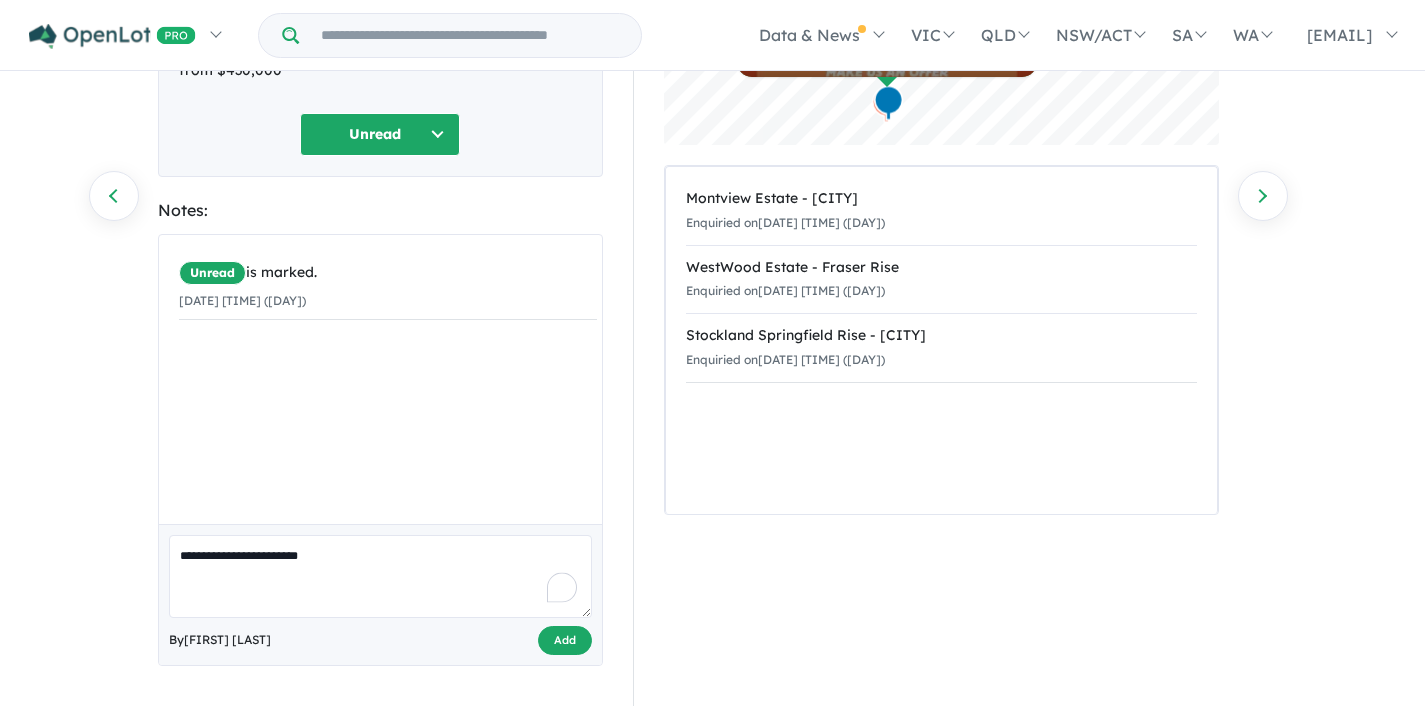 click on "Add" at bounding box center (565, 640) 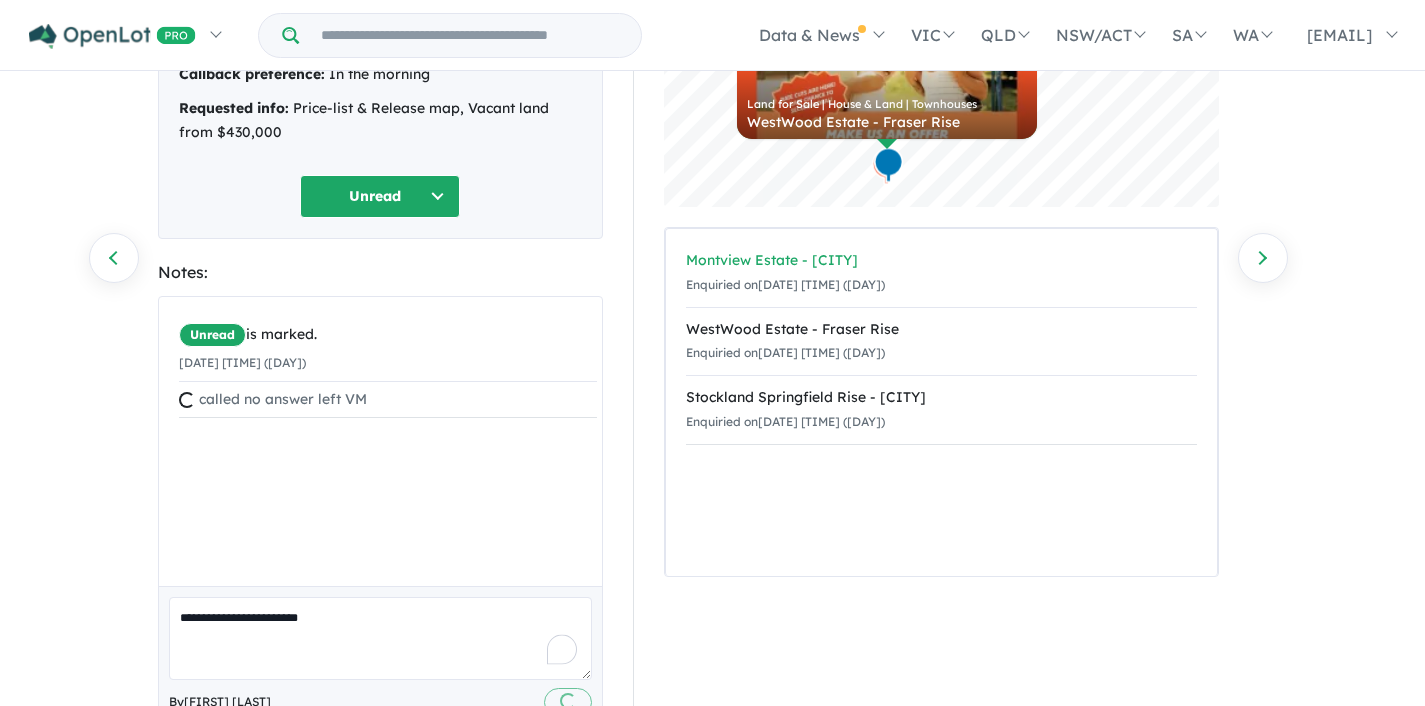 type 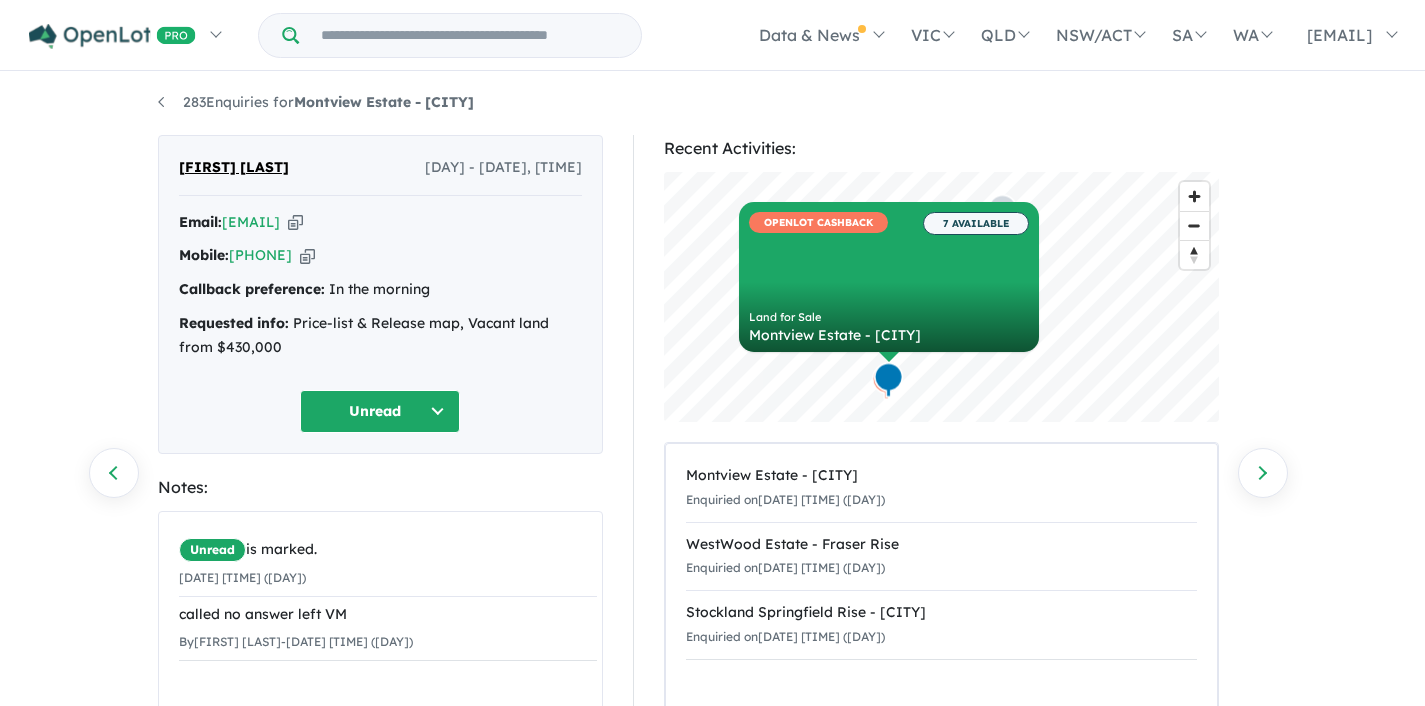scroll, scrollTop: 0, scrollLeft: 0, axis: both 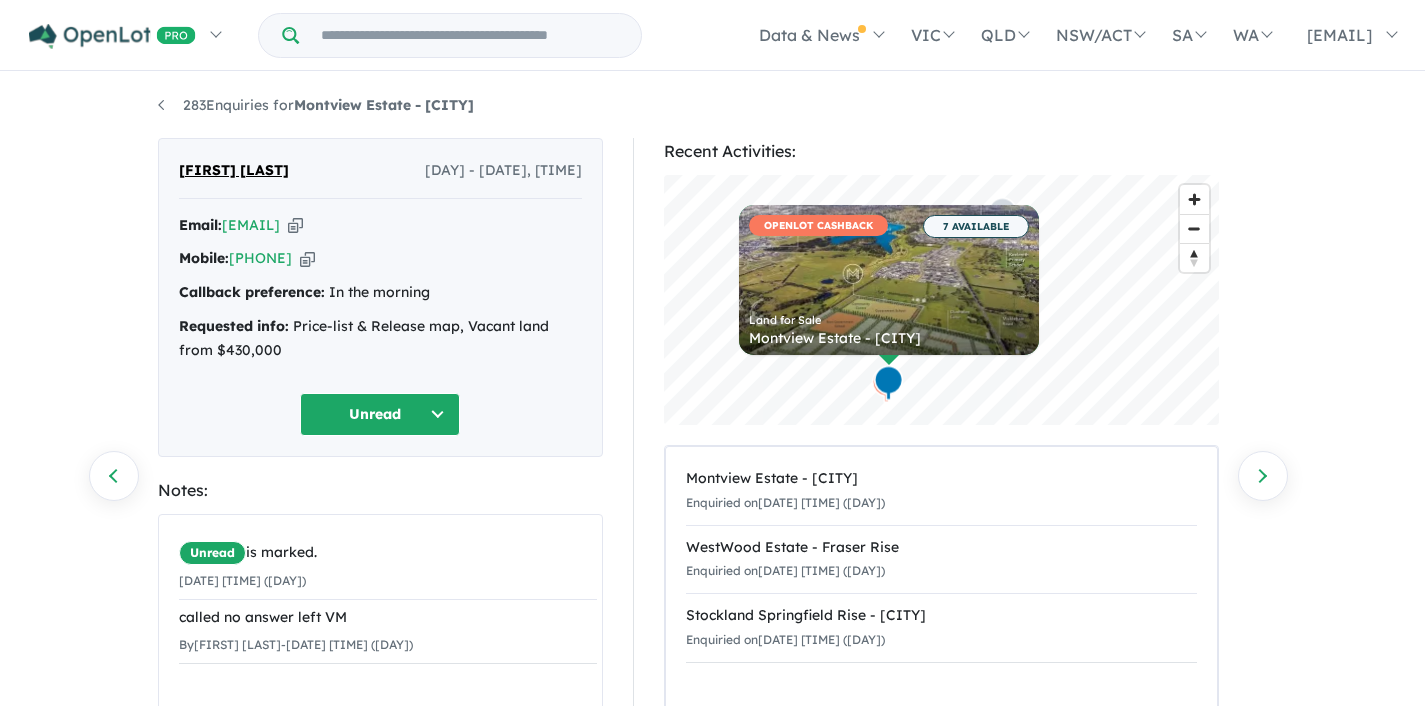 click at bounding box center (295, 225) 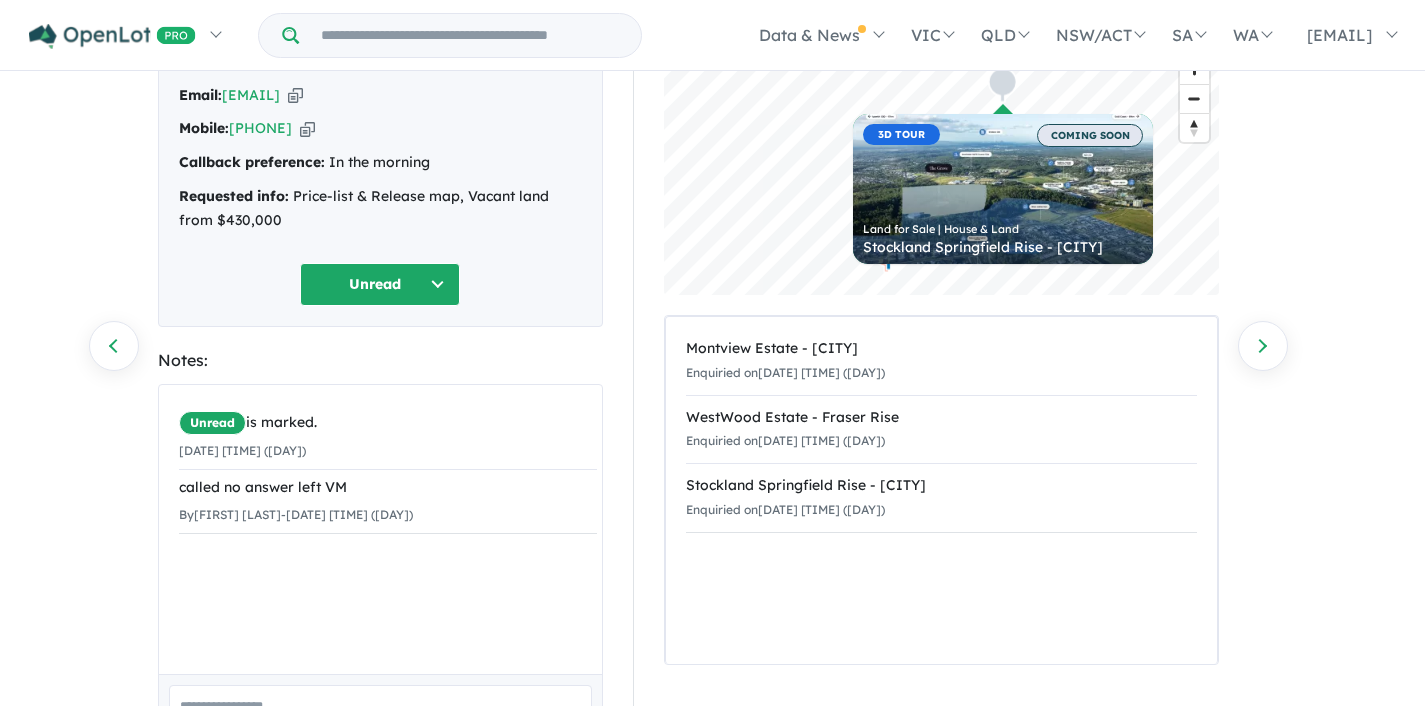 scroll, scrollTop: 0, scrollLeft: 0, axis: both 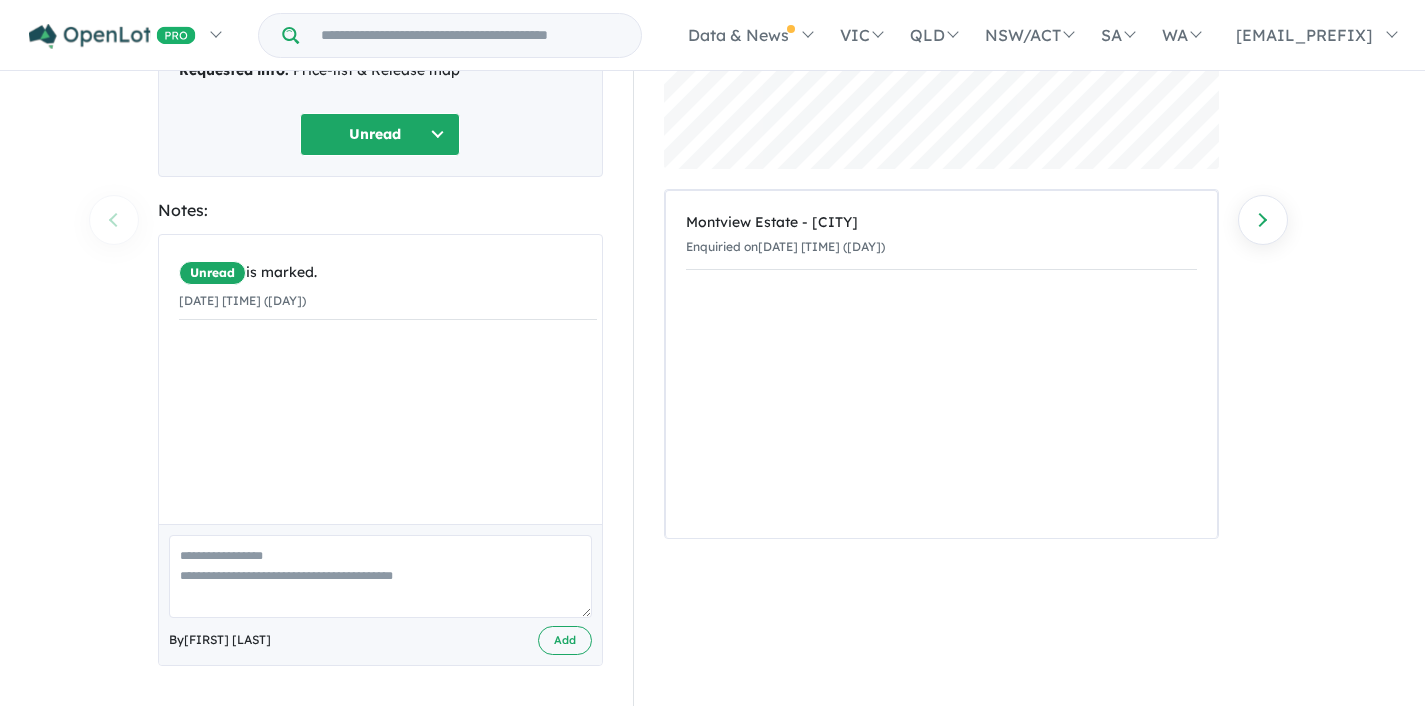 click at bounding box center (380, 576) 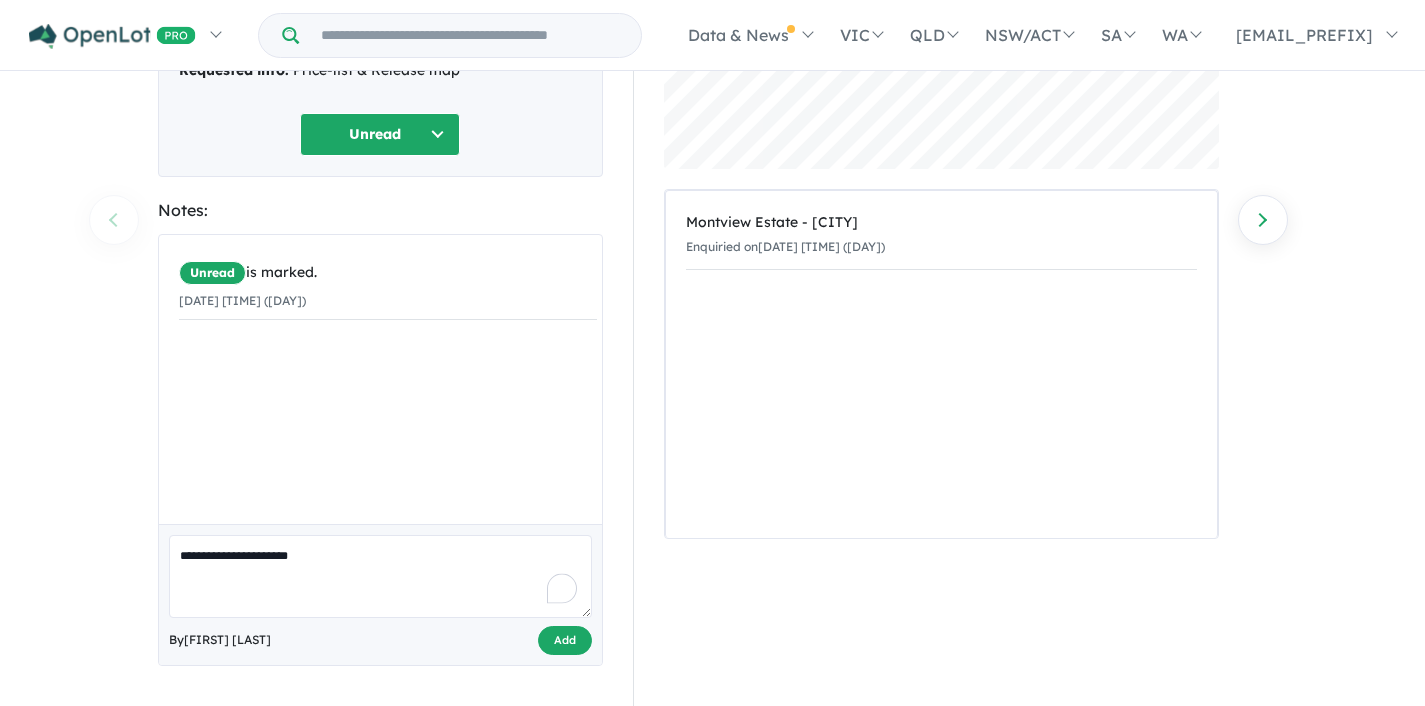 type on "**********" 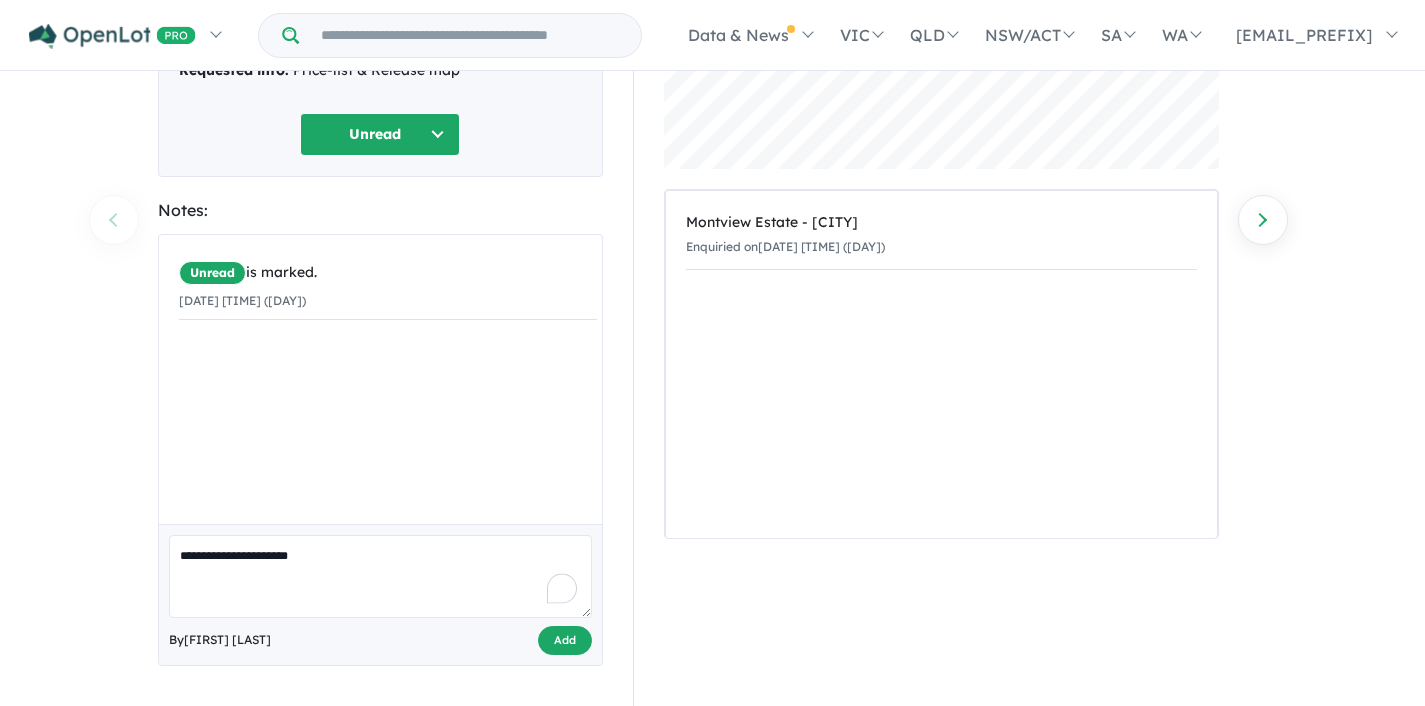 click on "Add" at bounding box center [565, 640] 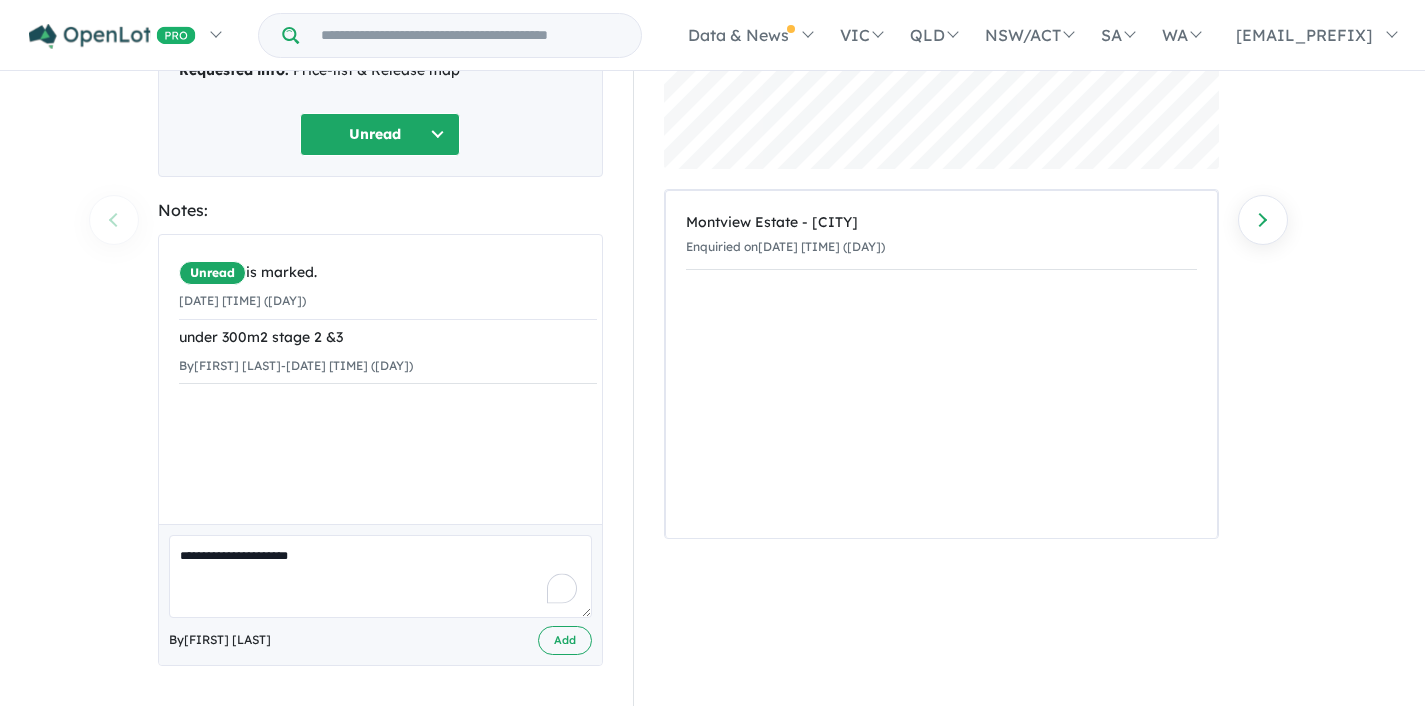 click on "Unread" at bounding box center [380, 134] 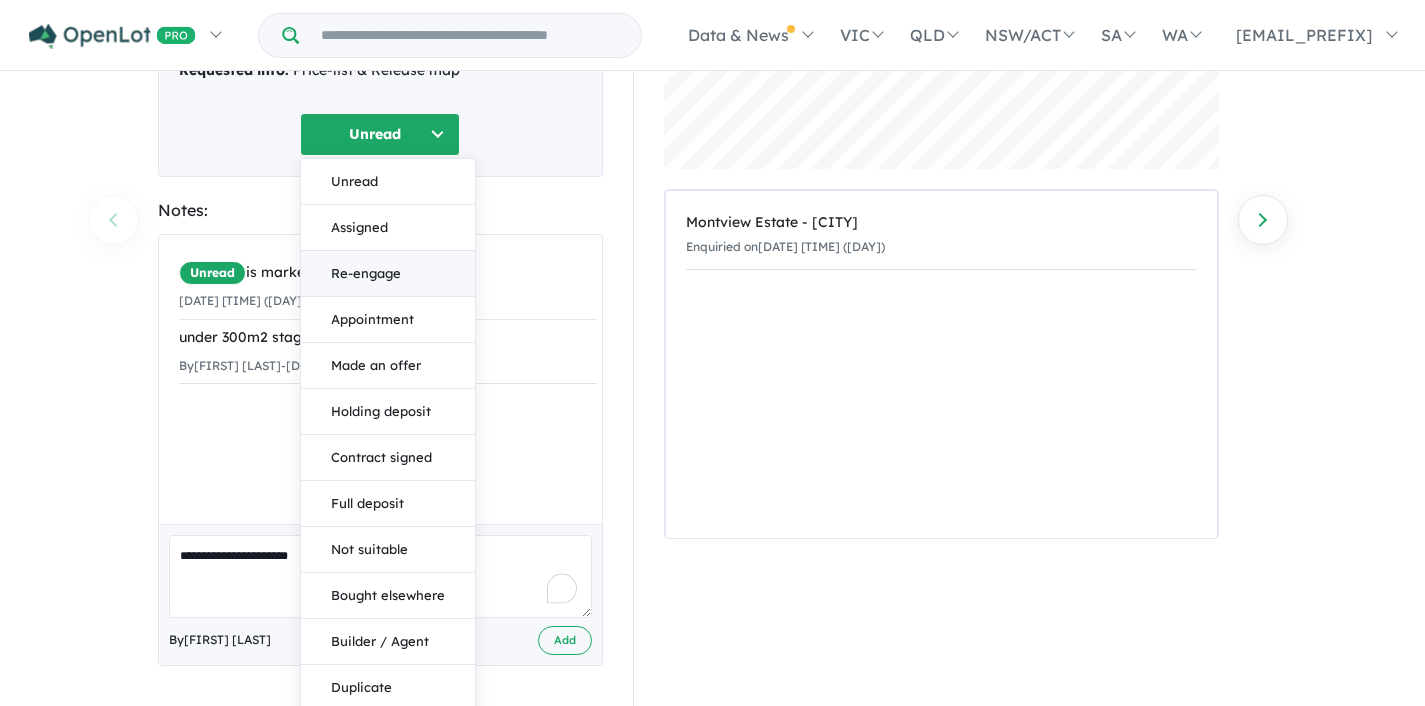 click on "Re-engage" at bounding box center (388, 274) 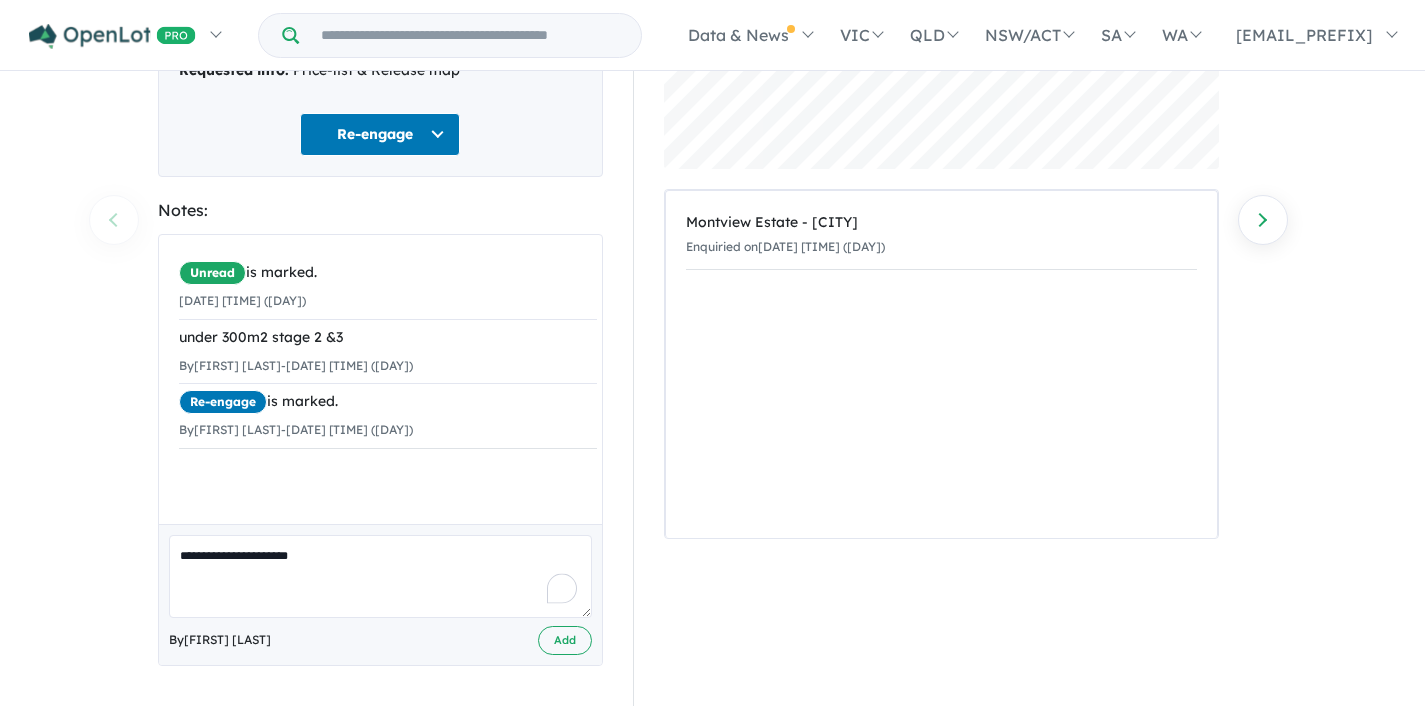 scroll, scrollTop: 0, scrollLeft: 0, axis: both 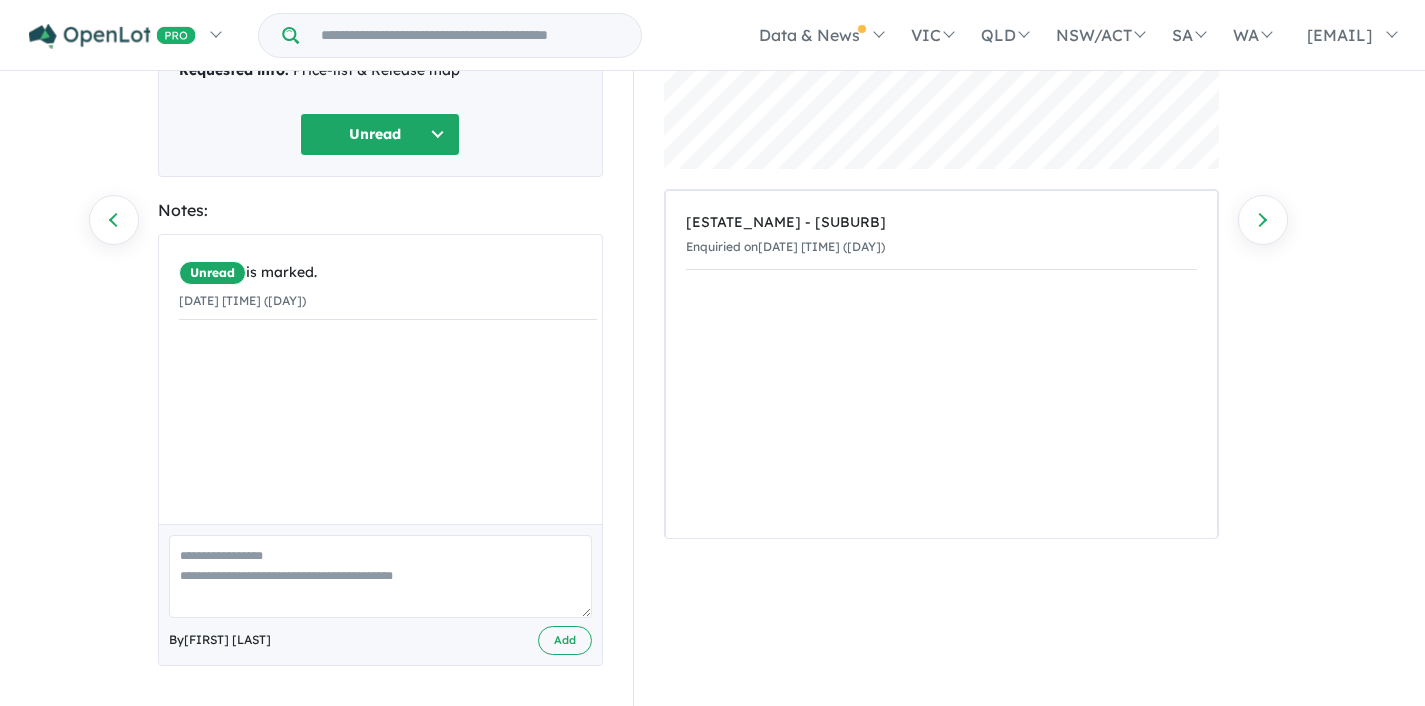 click at bounding box center [380, 576] 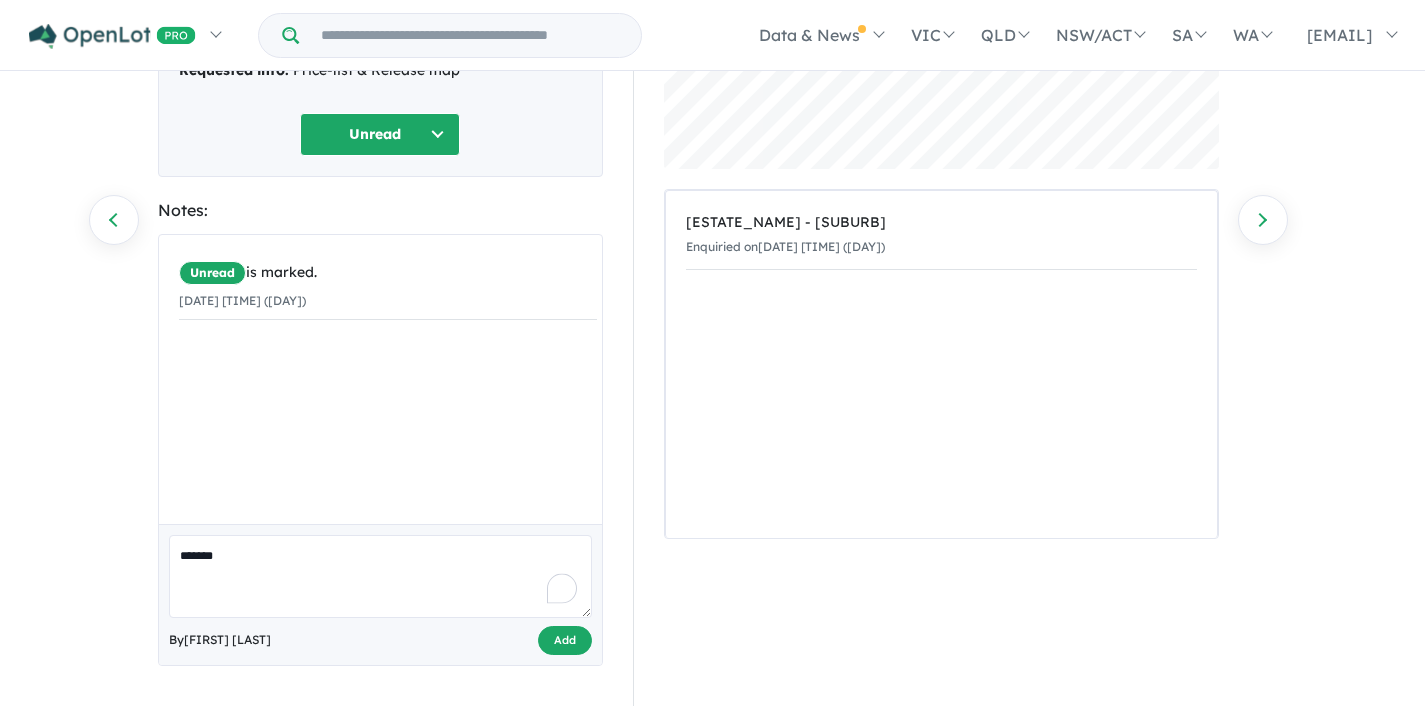 type on "*******" 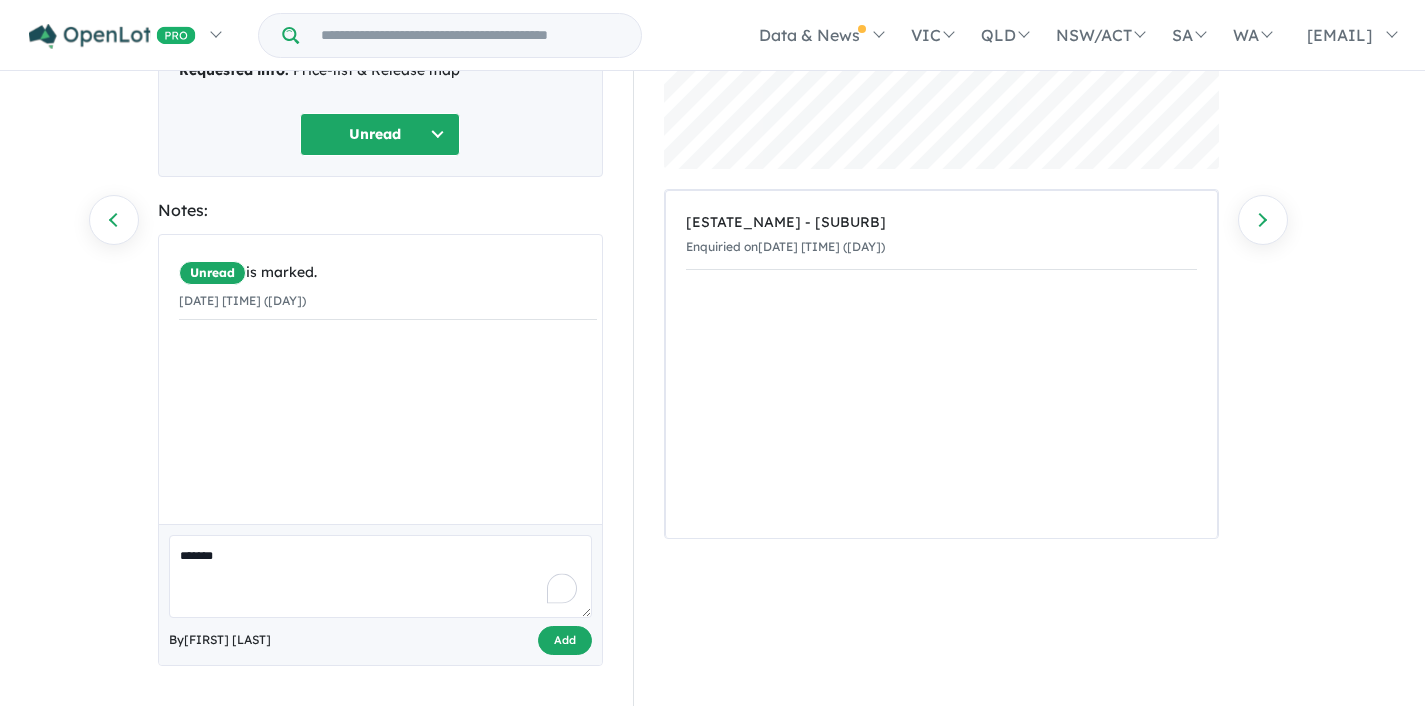 click on "Add" at bounding box center (565, 640) 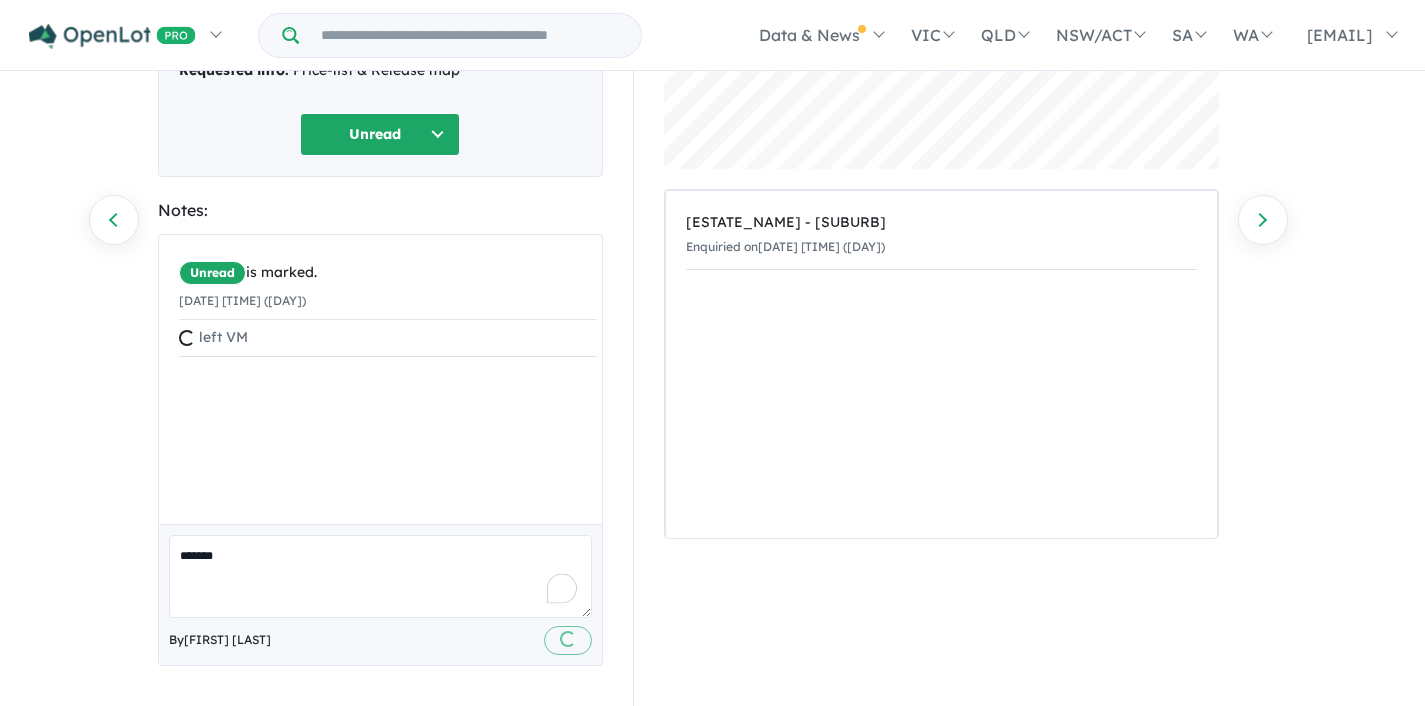 type 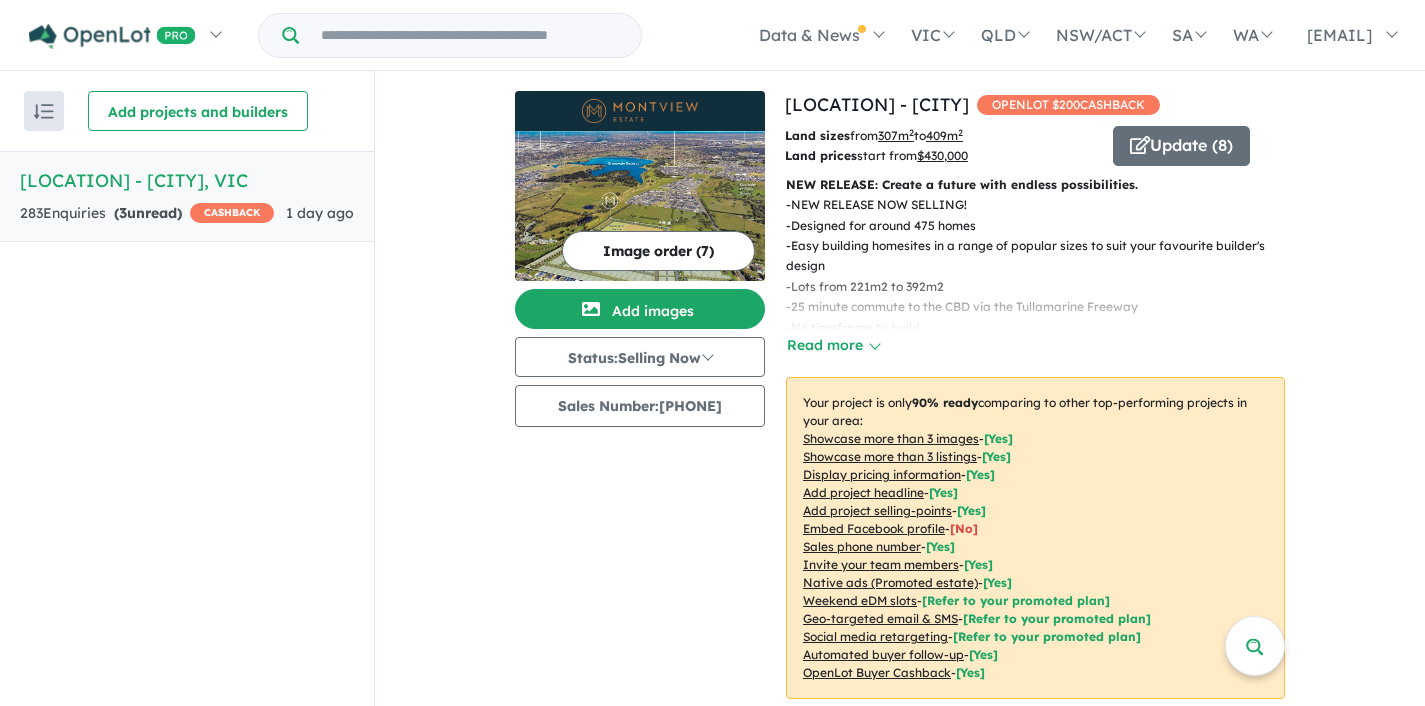 scroll, scrollTop: 3, scrollLeft: 0, axis: vertical 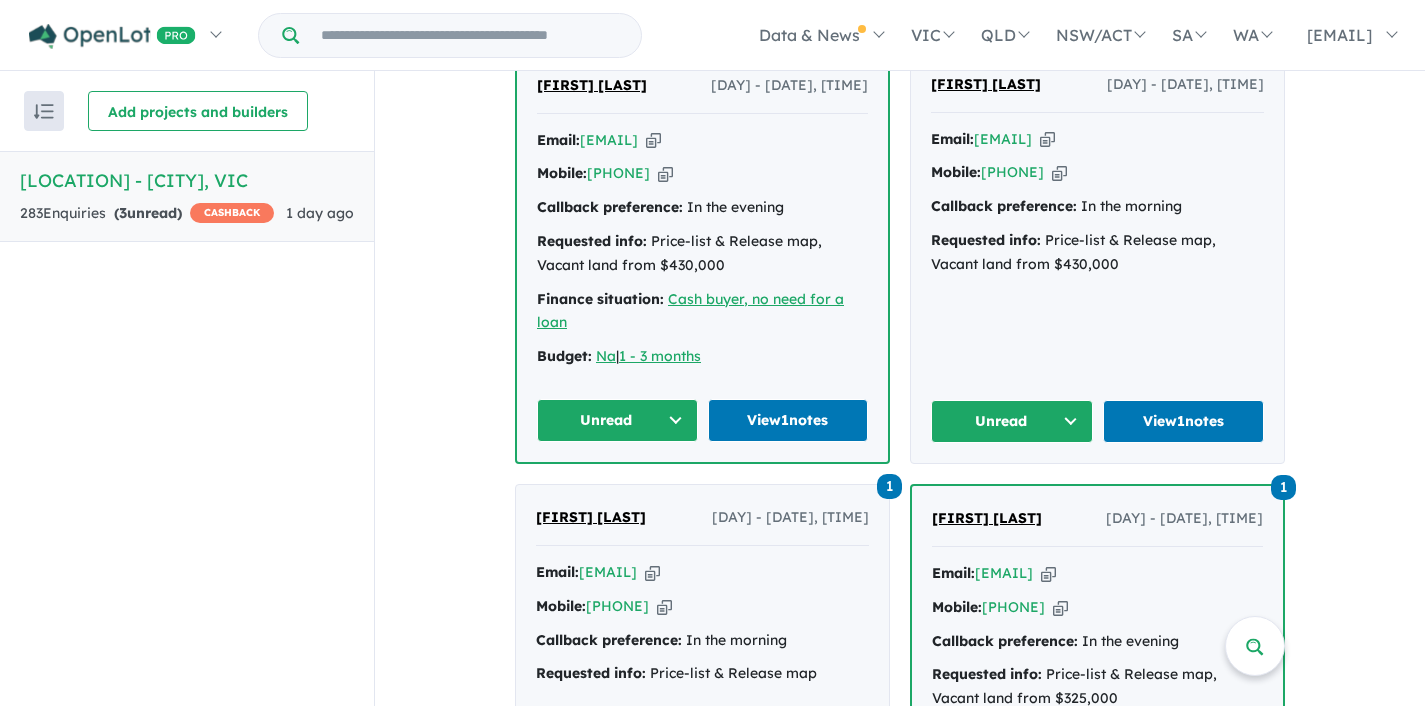 click on "Unread" at bounding box center (617, 420) 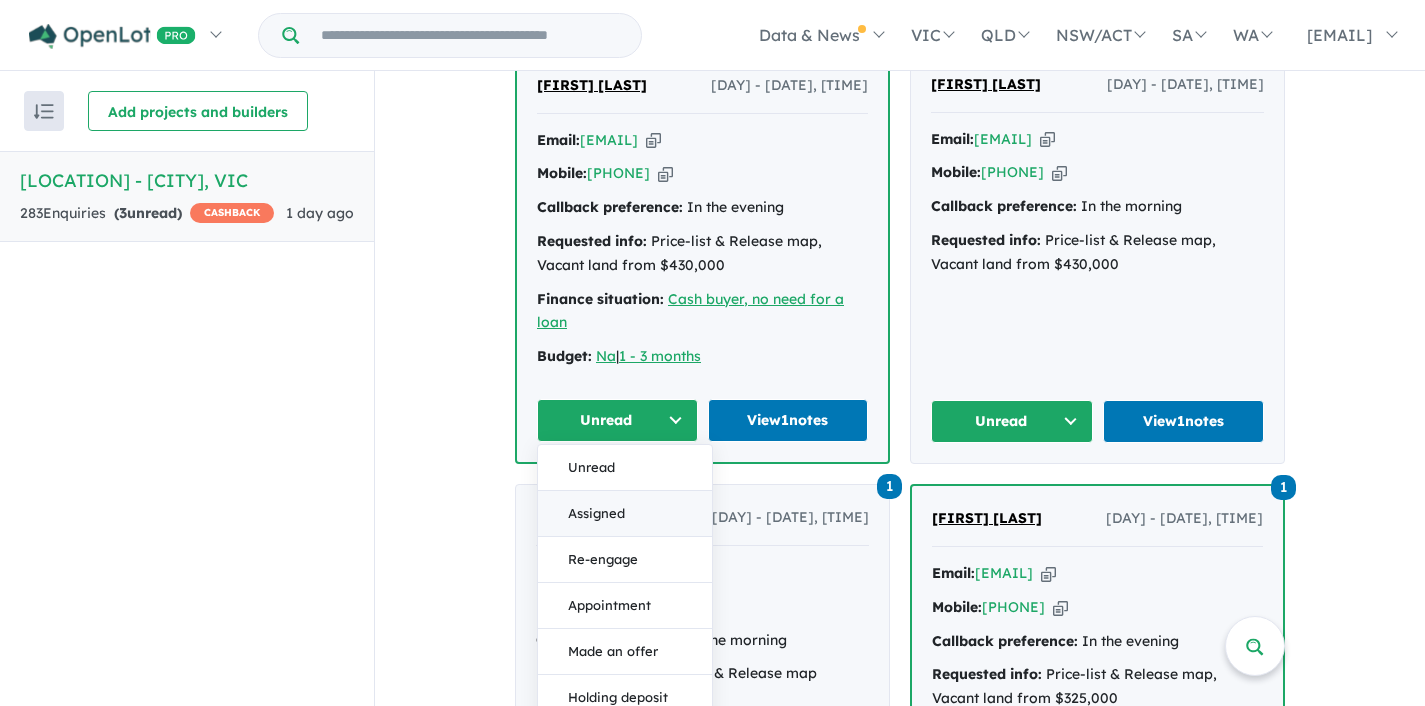 click on "Assigned" at bounding box center [625, 514] 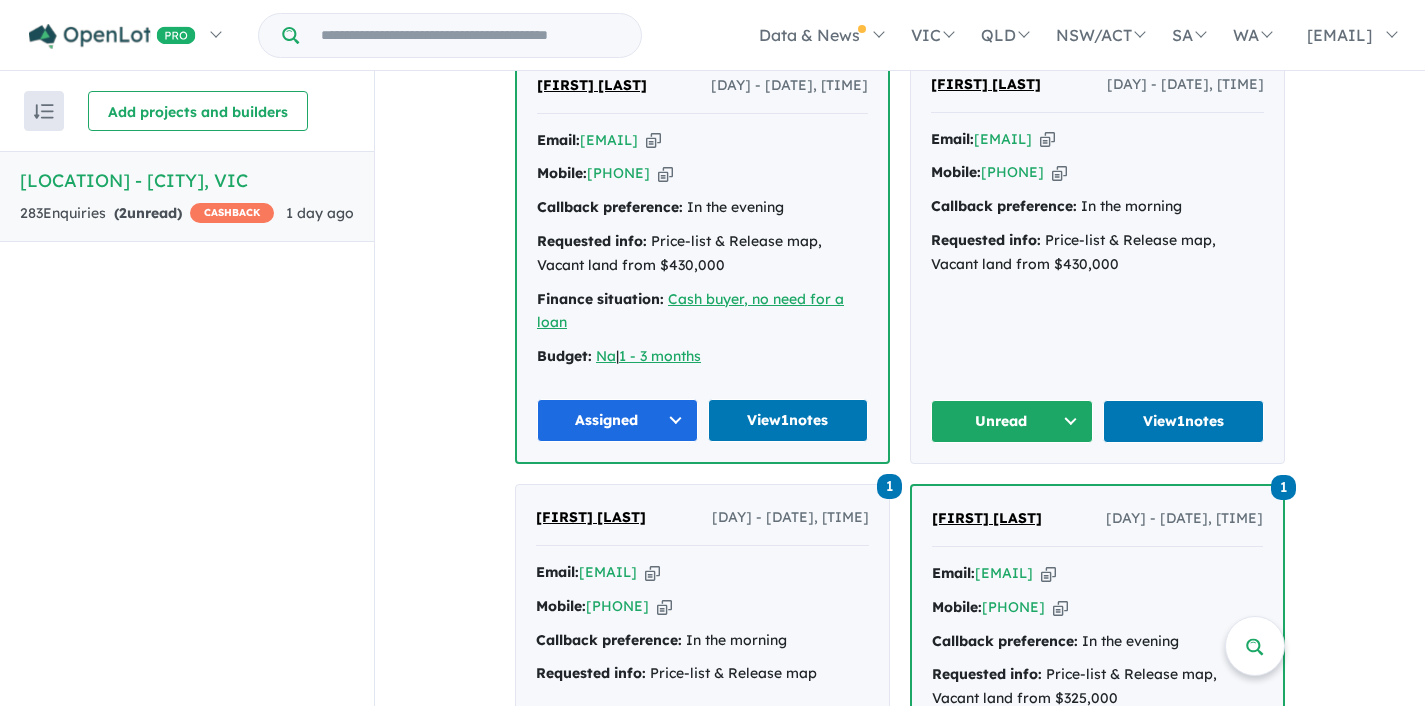 click on "Unread" at bounding box center (1012, 421) 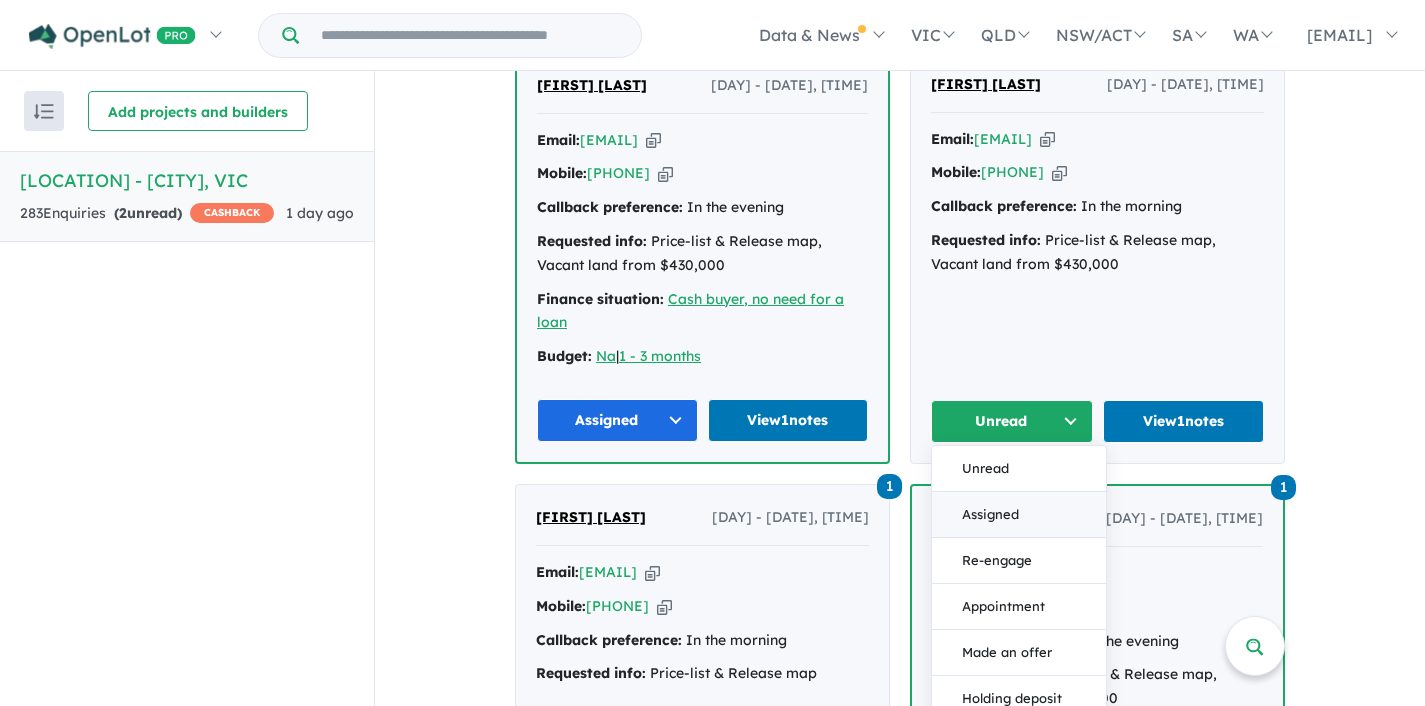 click on "Assigned" at bounding box center [1019, 515] 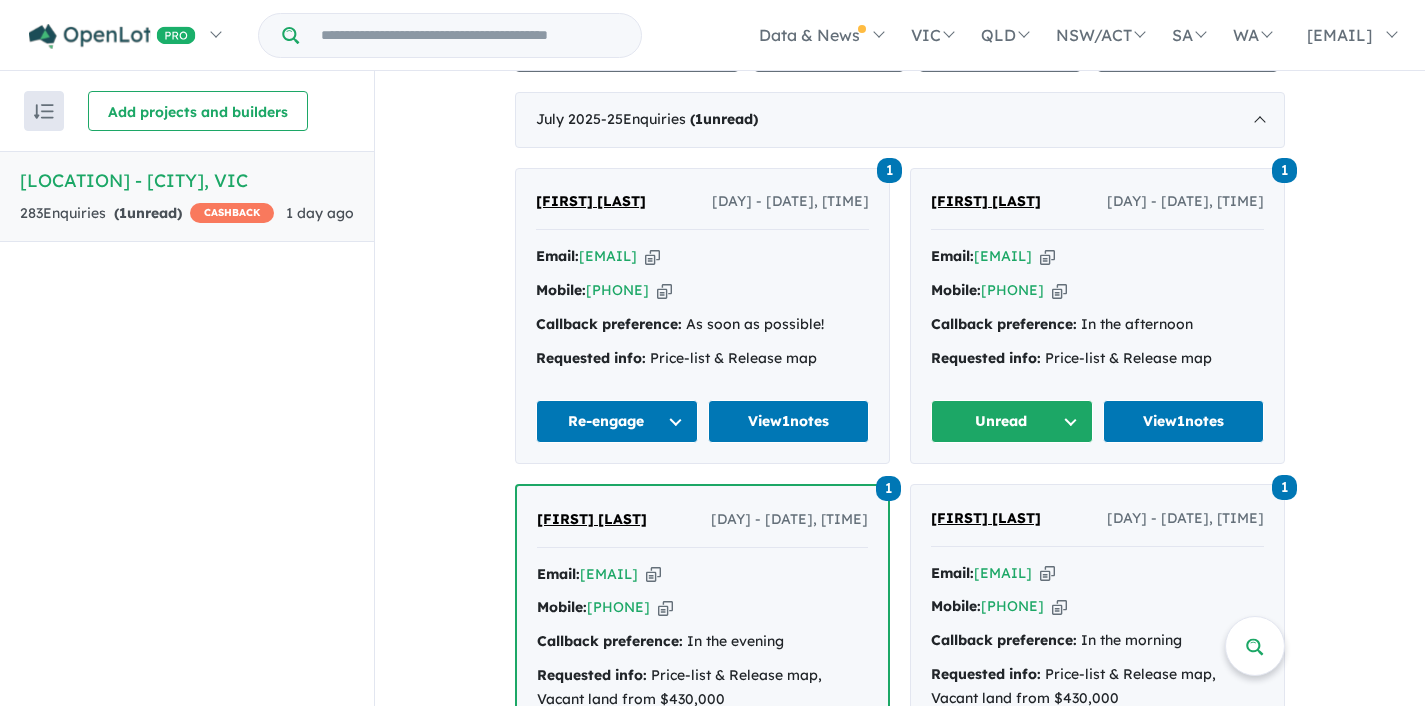 scroll, scrollTop: 689, scrollLeft: 0, axis: vertical 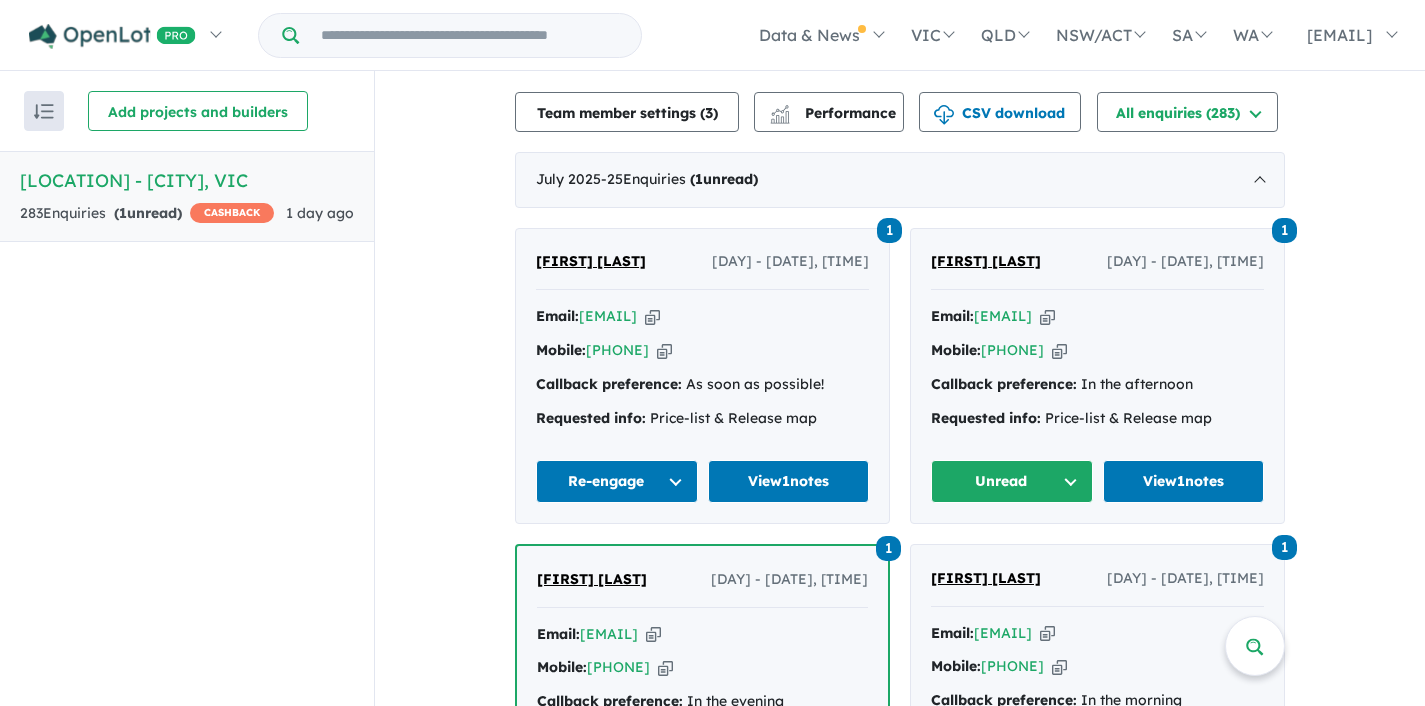 click on "Unread" at bounding box center (1012, 481) 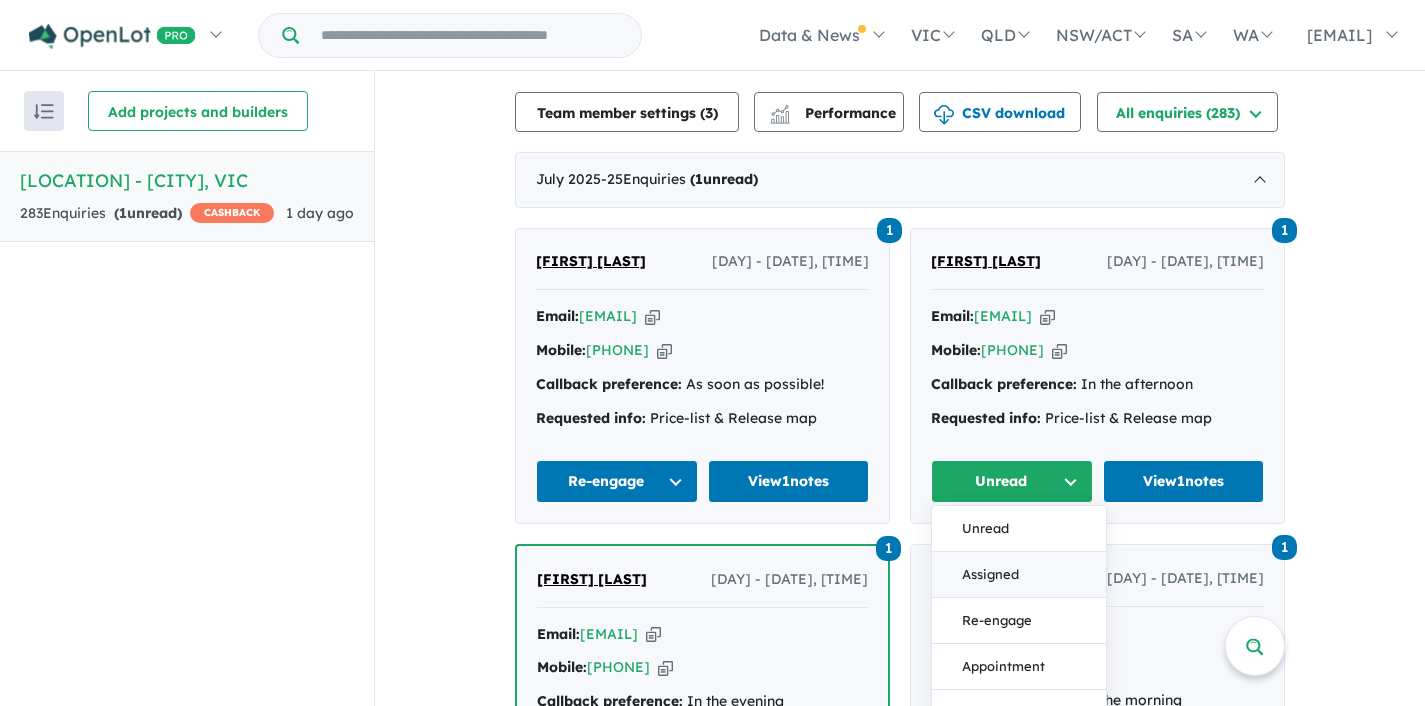 click on "Assigned" at bounding box center [1019, 575] 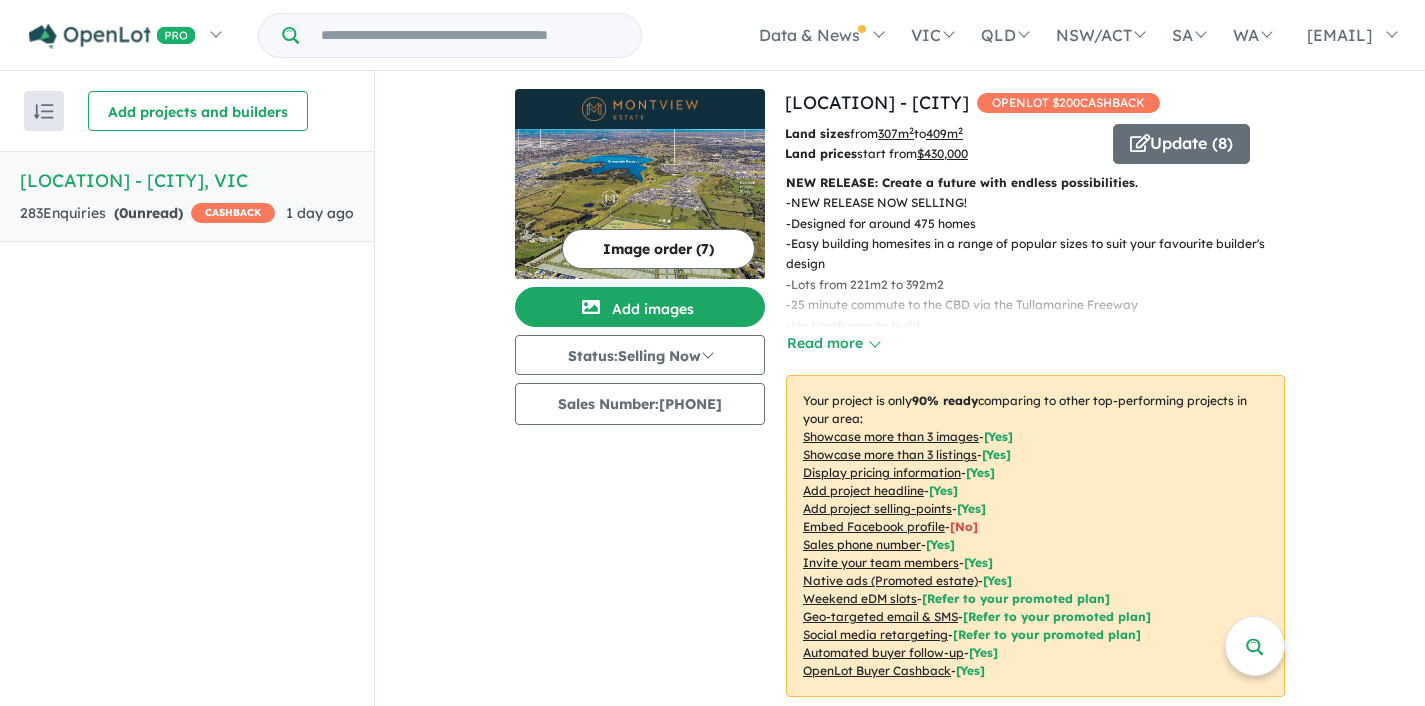 scroll, scrollTop: 0, scrollLeft: 0, axis: both 